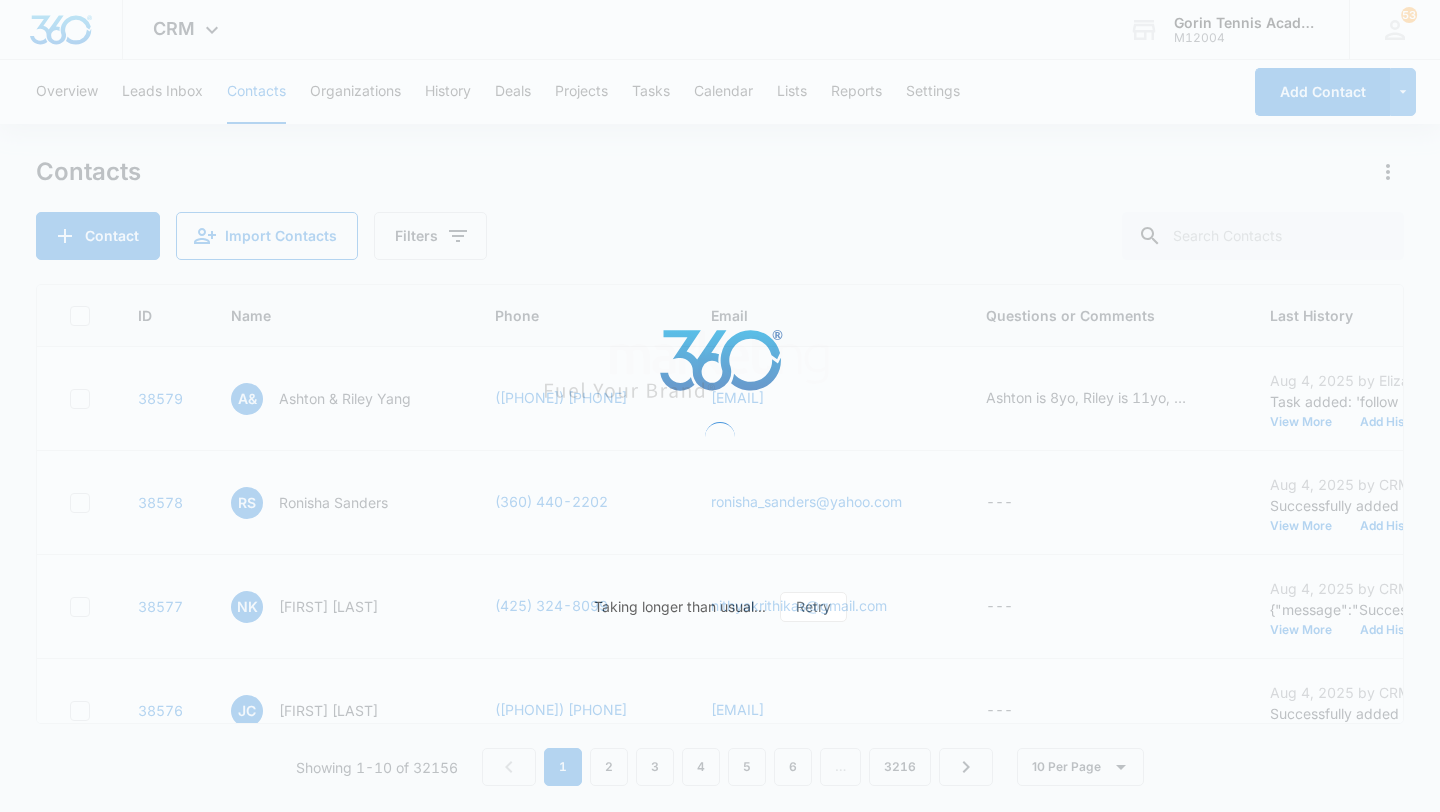 scroll, scrollTop: 0, scrollLeft: 0, axis: both 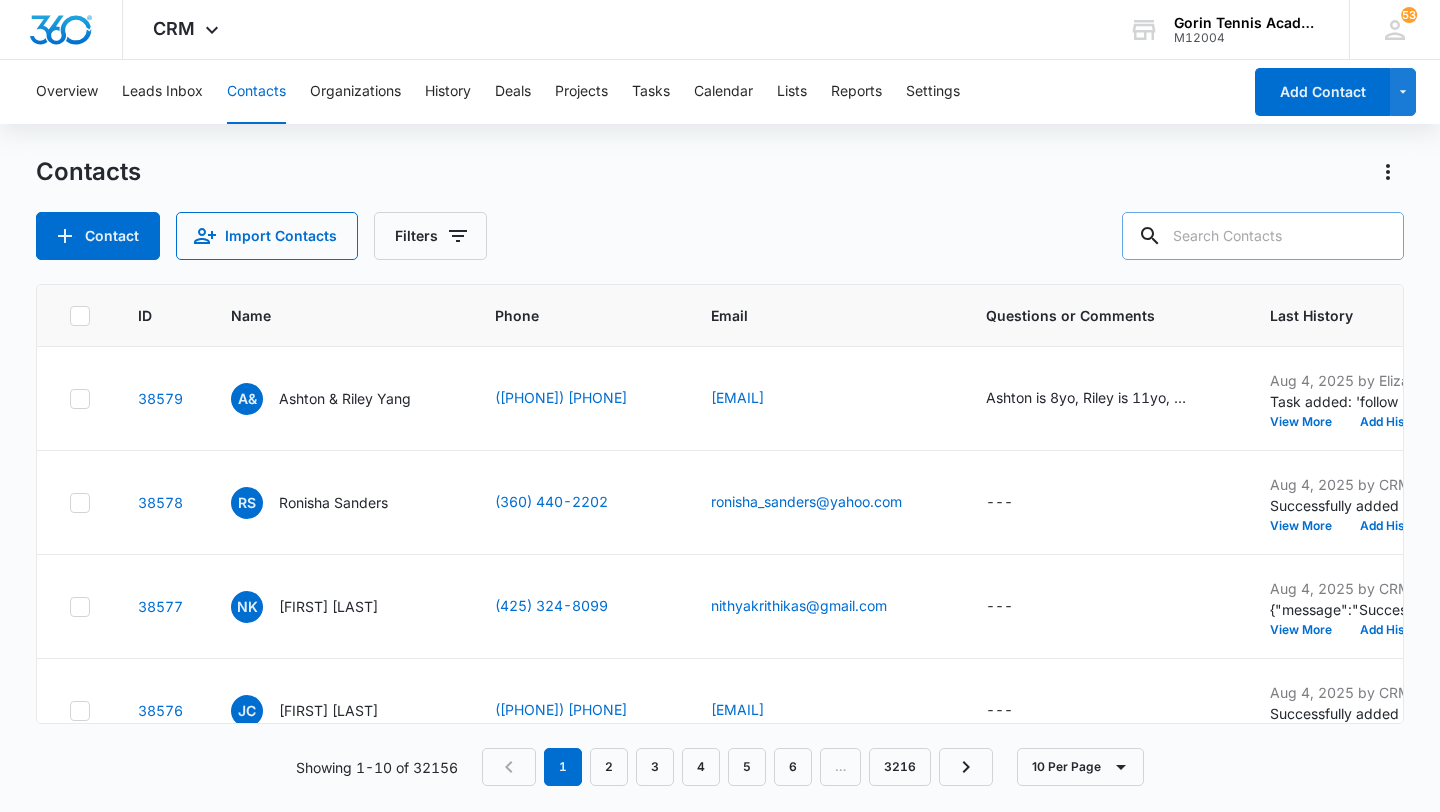 click at bounding box center (1263, 236) 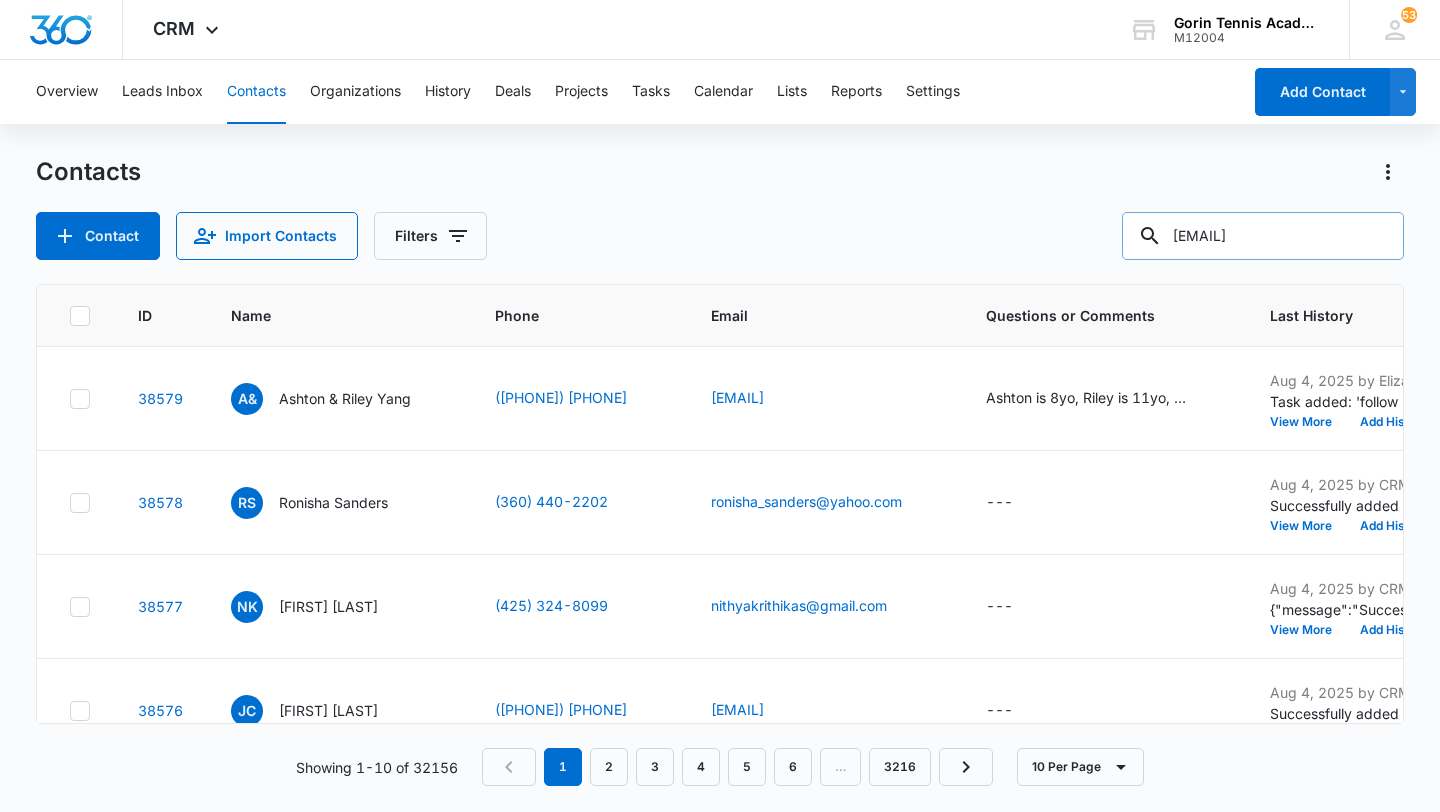 type on "[EMAIL]" 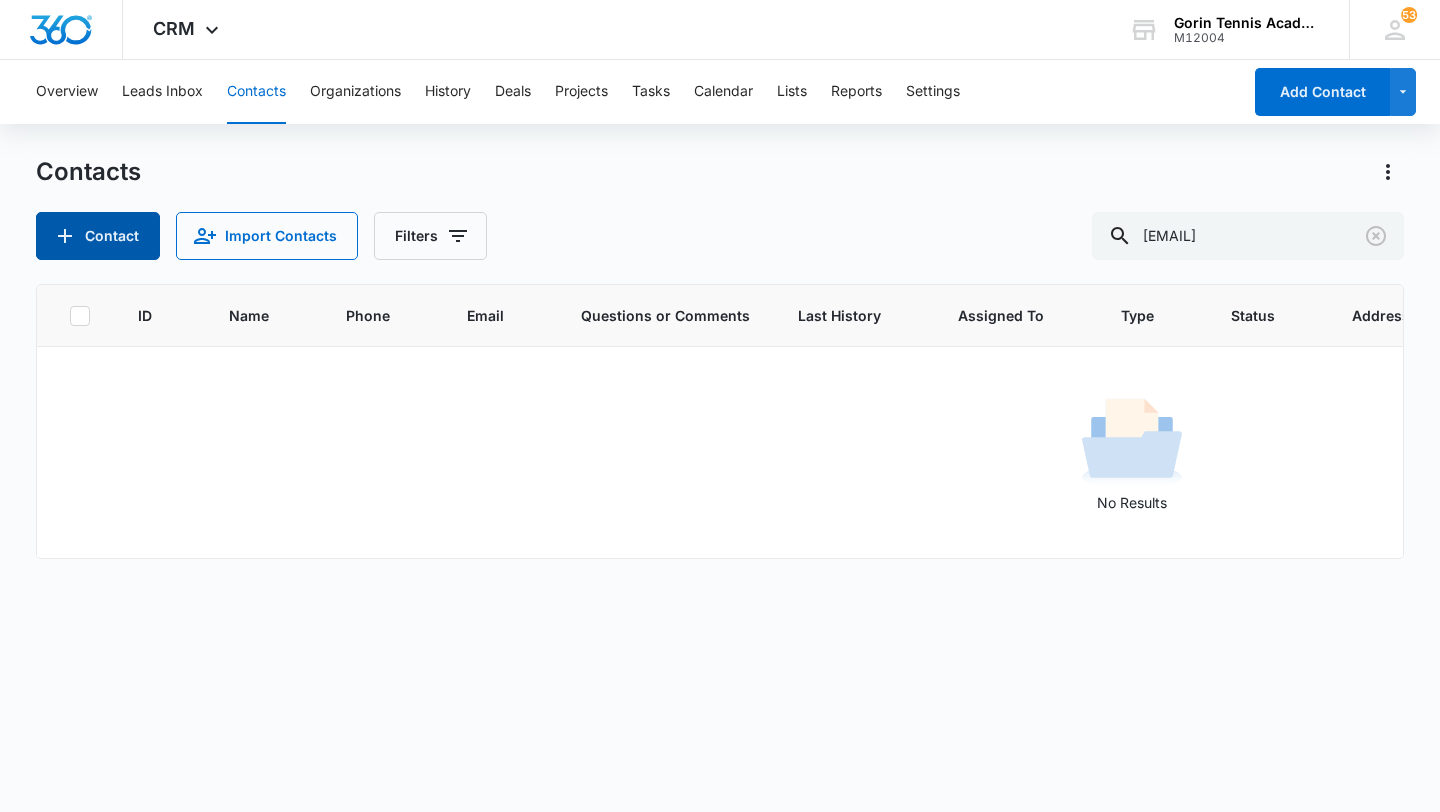 click on "Contact" at bounding box center [98, 236] 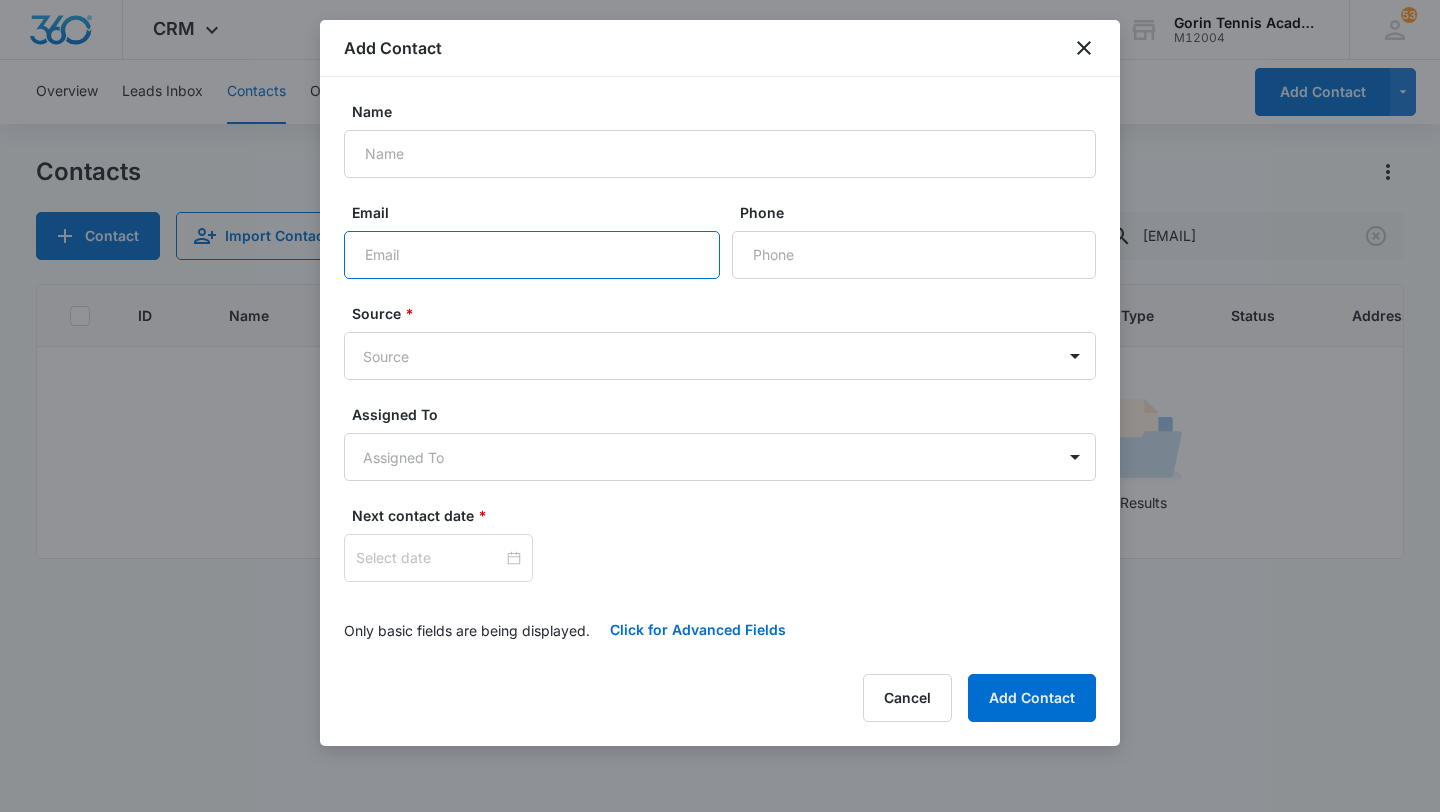 paste on "[EMAIL]" 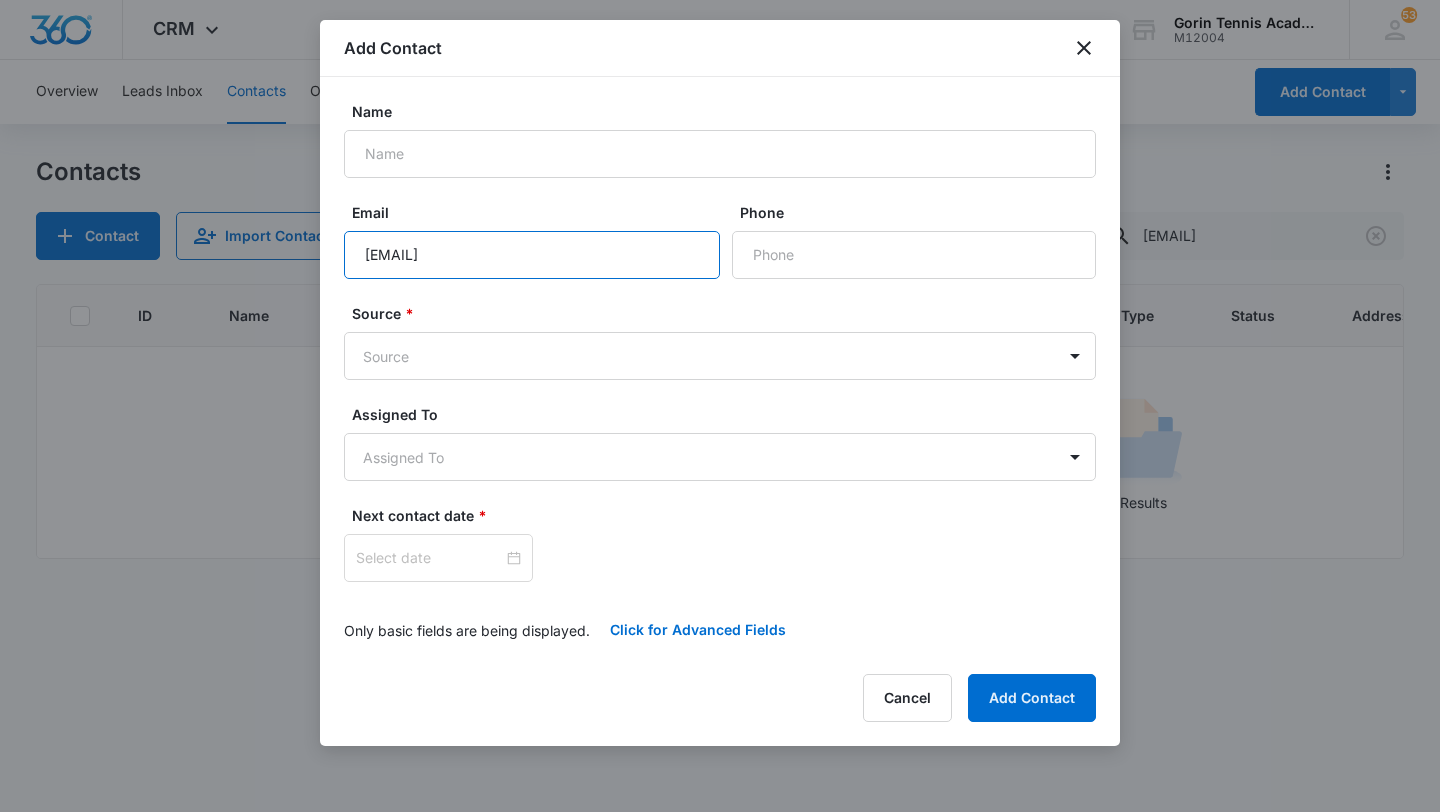 click on "[EMAIL]" at bounding box center [532, 255] 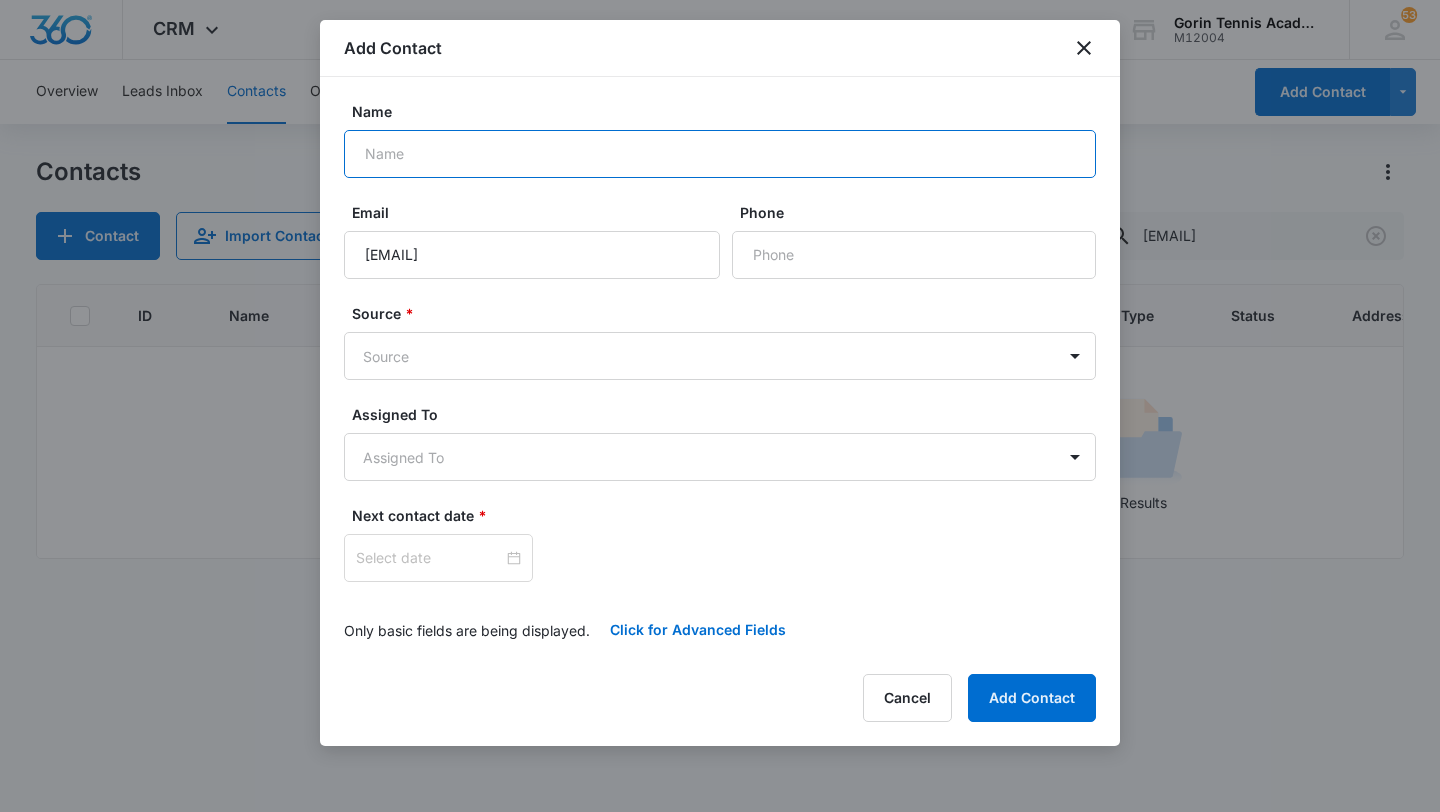 click on "Name" at bounding box center [720, 154] 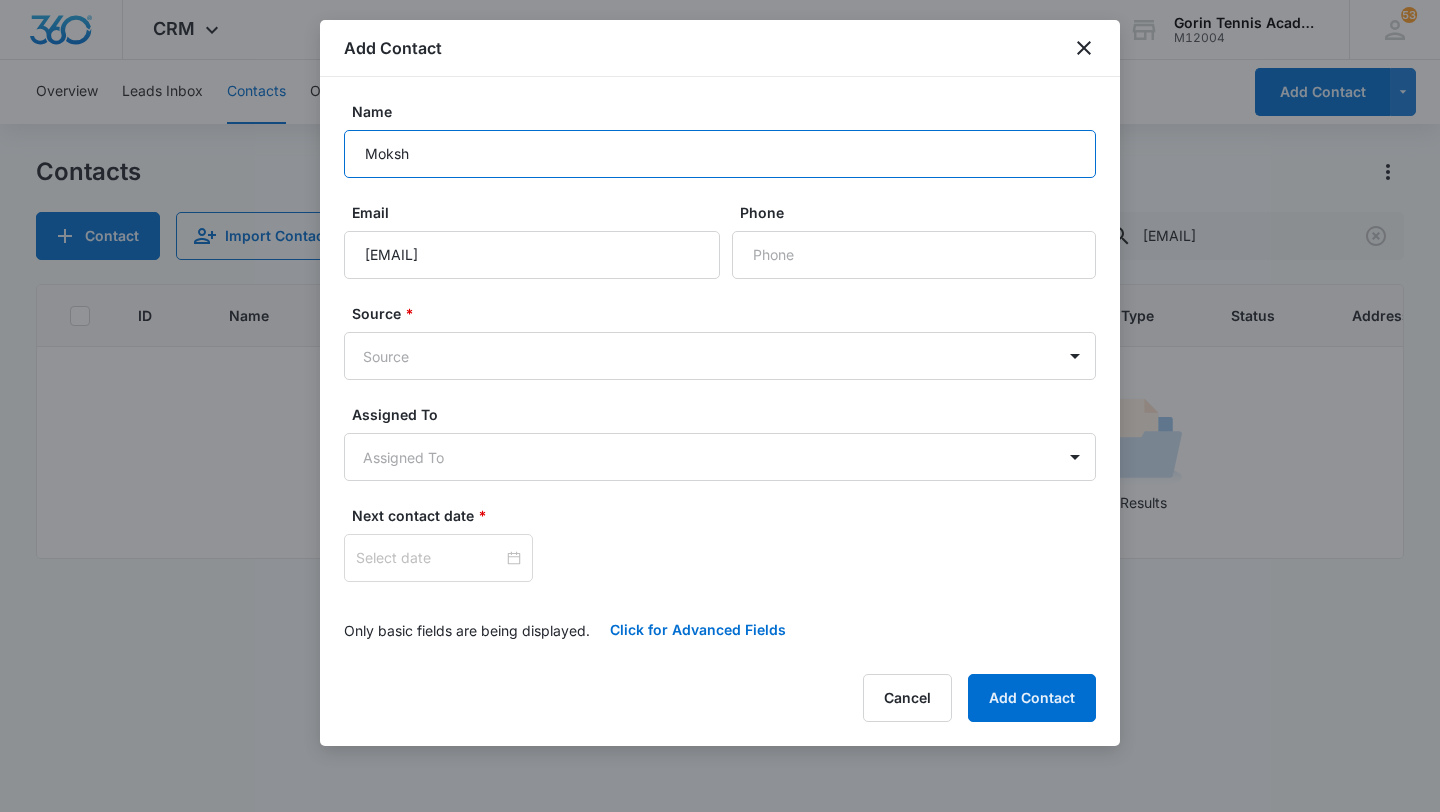click on "Moksh" at bounding box center [720, 154] 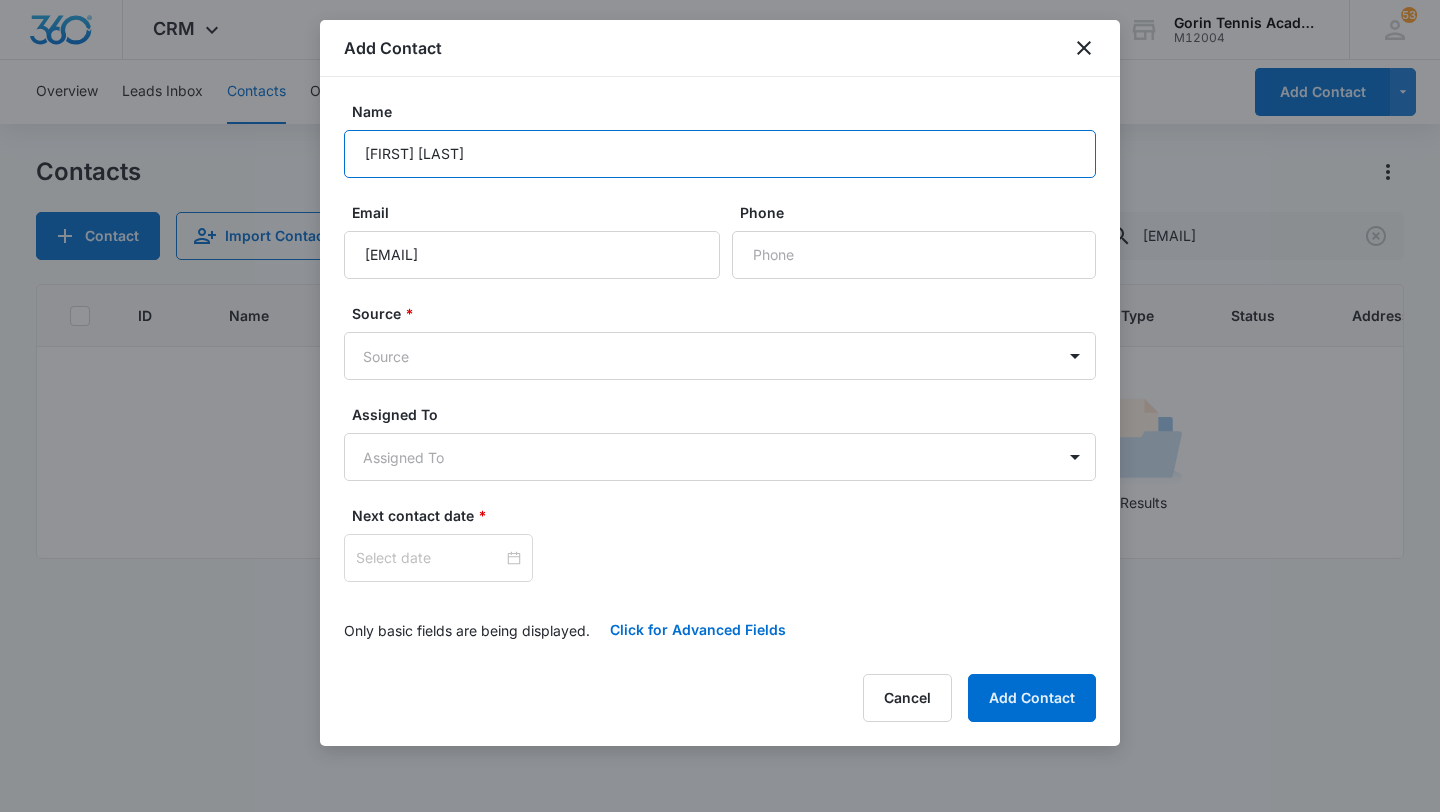 click on "[FIRST] [LAST]" at bounding box center (720, 154) 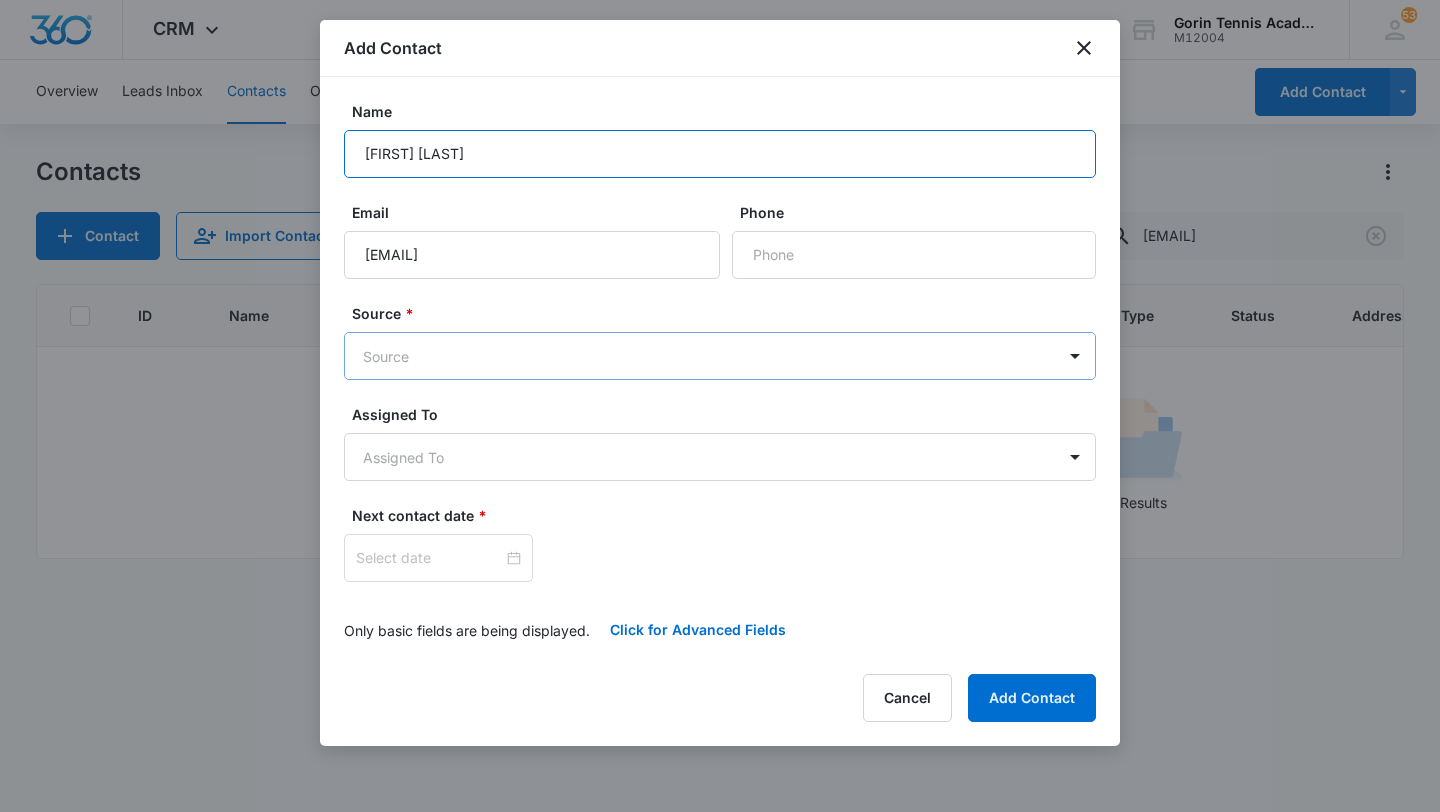 type on "[FIRST] [LAST]" 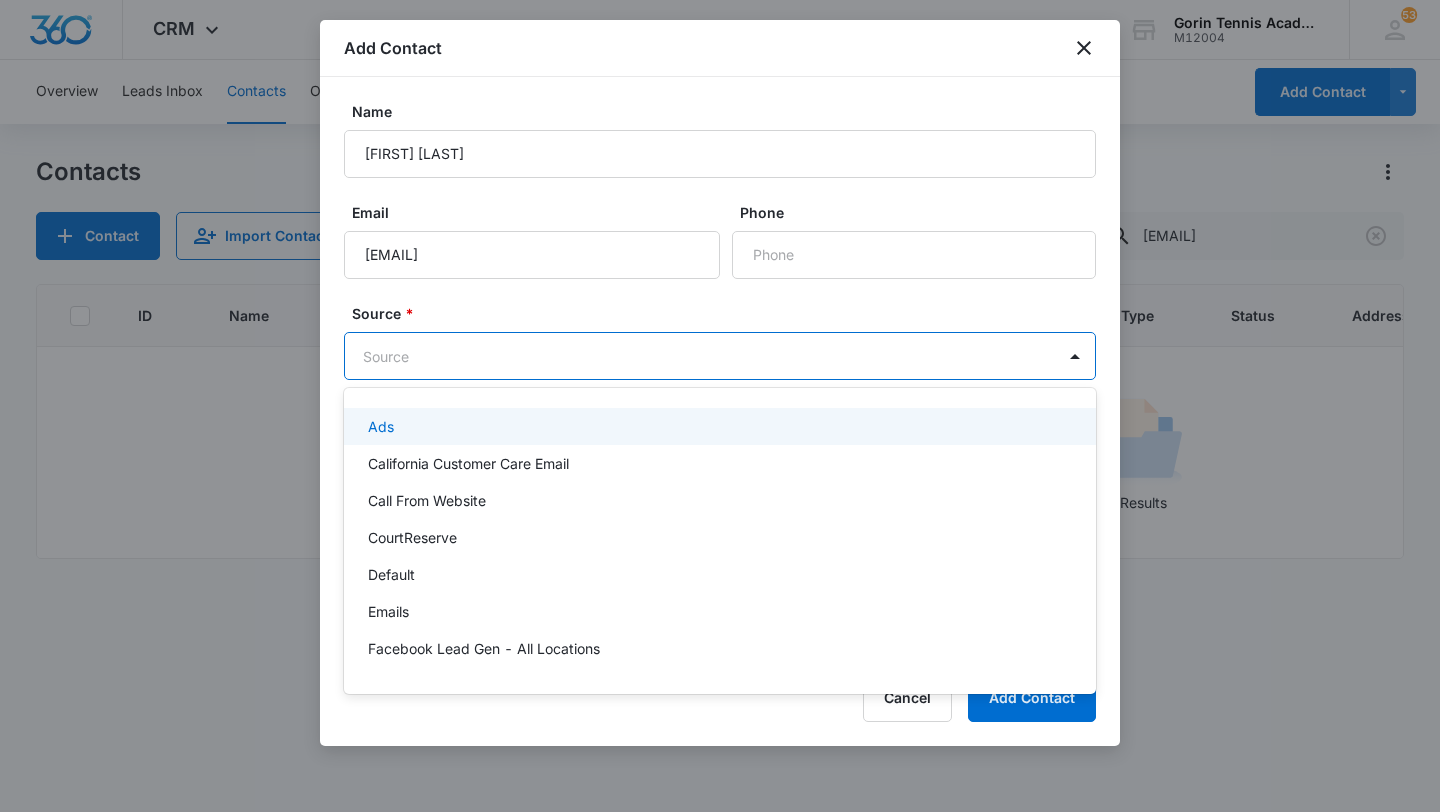 click on "CRM Apps Reputation Websites Forms CRM Email Social Shop Payments POS Content Ads Intelligence Files Brand Settings Gorin Tennis Academy M12004 Your Accounts View All 53 EV [FIRST] [LAST] [EMAIL] My Profile 53 Notifications Support Logout Terms & Conditions   •   Privacy Policy Overview Leads Inbox Contacts Organizations History Deals Projects Tasks Calendar Lists Reports Settings Add Contact Contacts Contact Import Contacts Filters [EMAIL] ID Name Phone Email Questions or Comments Last History Assigned To Type Status Address Camp Interest Origin Location Mobile Phone Home Phone Work Phone No Results
Add Contact Name [FIRST] [LAST] Email [EMAIL] Phone Source * Ads, 1 of 46. 46 results available. Use Up and Down to choose options, press Enter to select the currently focused option, press Escape to exit the menu, press Tab to select the option and exit the menu. Source Assigned To Assigned To Next contact date * Only basic fields are being displayed. [STATE]" at bounding box center (720, 406) 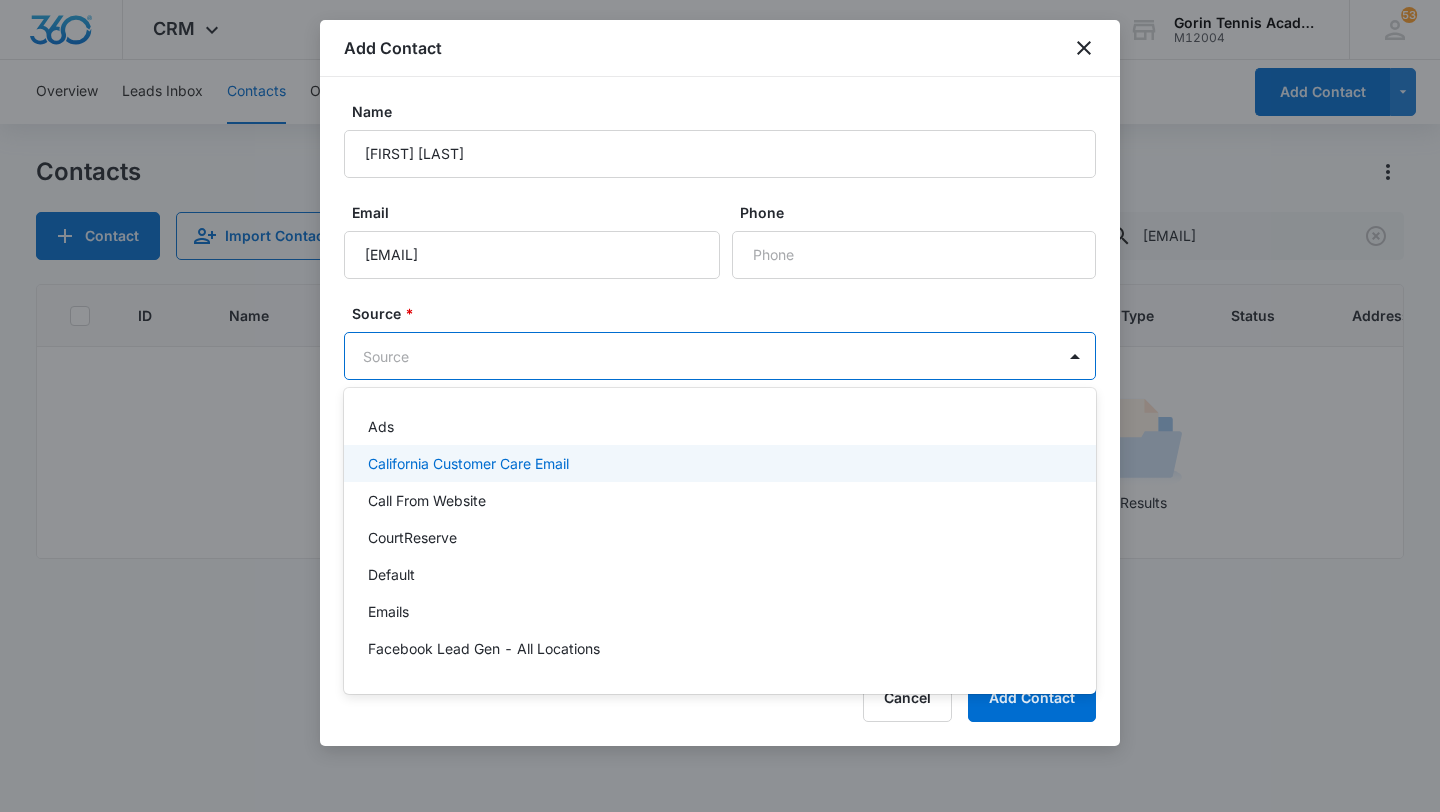 click on "California Customer Care Email" at bounding box center [468, 463] 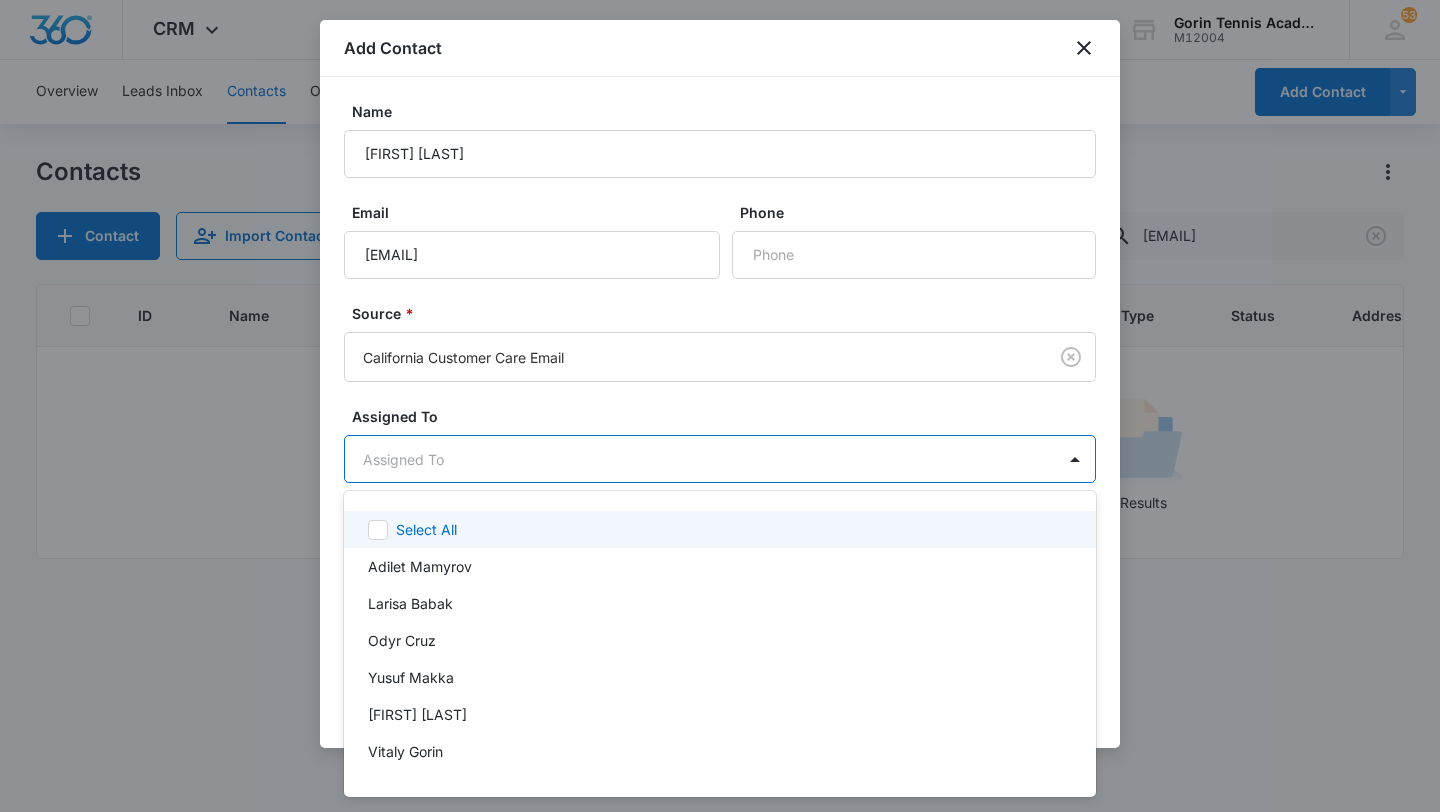 click on "CRM Apps Reputation Websites Forms CRM Email Social Shop Payments POS Content Ads Intelligence Files Brand Settings Gorin Tennis Academy M12004 Your Accounts View All 53 EV [FIRST] [LAST] [EMAIL] My Profile 53 Notifications Support Logout Terms & Conditions   •   Privacy Policy Overview Leads Inbox Contacts Organizations History Deals Projects Tasks Calendar Lists Reports Settings Add Contact Contacts Contact Import Contacts Filters [EMAIL] ID Name Phone Email Questions or Comments Last History Assigned To Type Status Address Camp Interest Origin Location Mobile Phone Home Phone Work Phone No Results
Add Contact Name [FIRST] [LAST] Email [EMAIL] Phone Source * [STATE] Customer Care Email Assigned To [FIRST] [LAST] Next contact date * Aug 4, 2025 Aug 2025 Su Mo Tu We Th Fr Sa 27 28 29 30 31 1 2 3 4 5 6 7 8 9 10 11 12 13 14 15 16 17 18 19 20 21 22 23 24 25 26 27 28 29 30 31 1 2 3 4 5 6 Today All fields are being displayed. Contact Type Contact Type" at bounding box center (720, 406) 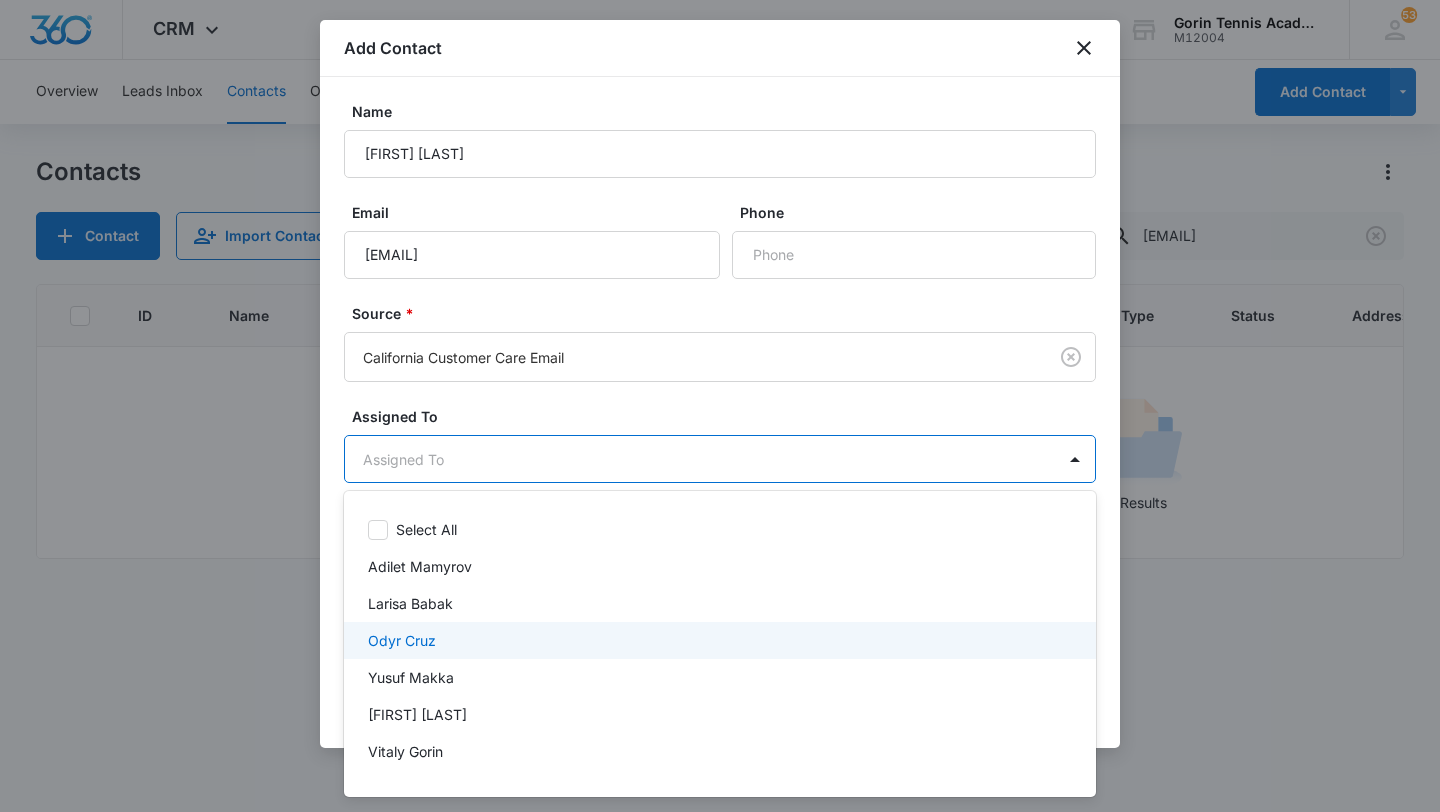 scroll, scrollTop: 659, scrollLeft: 0, axis: vertical 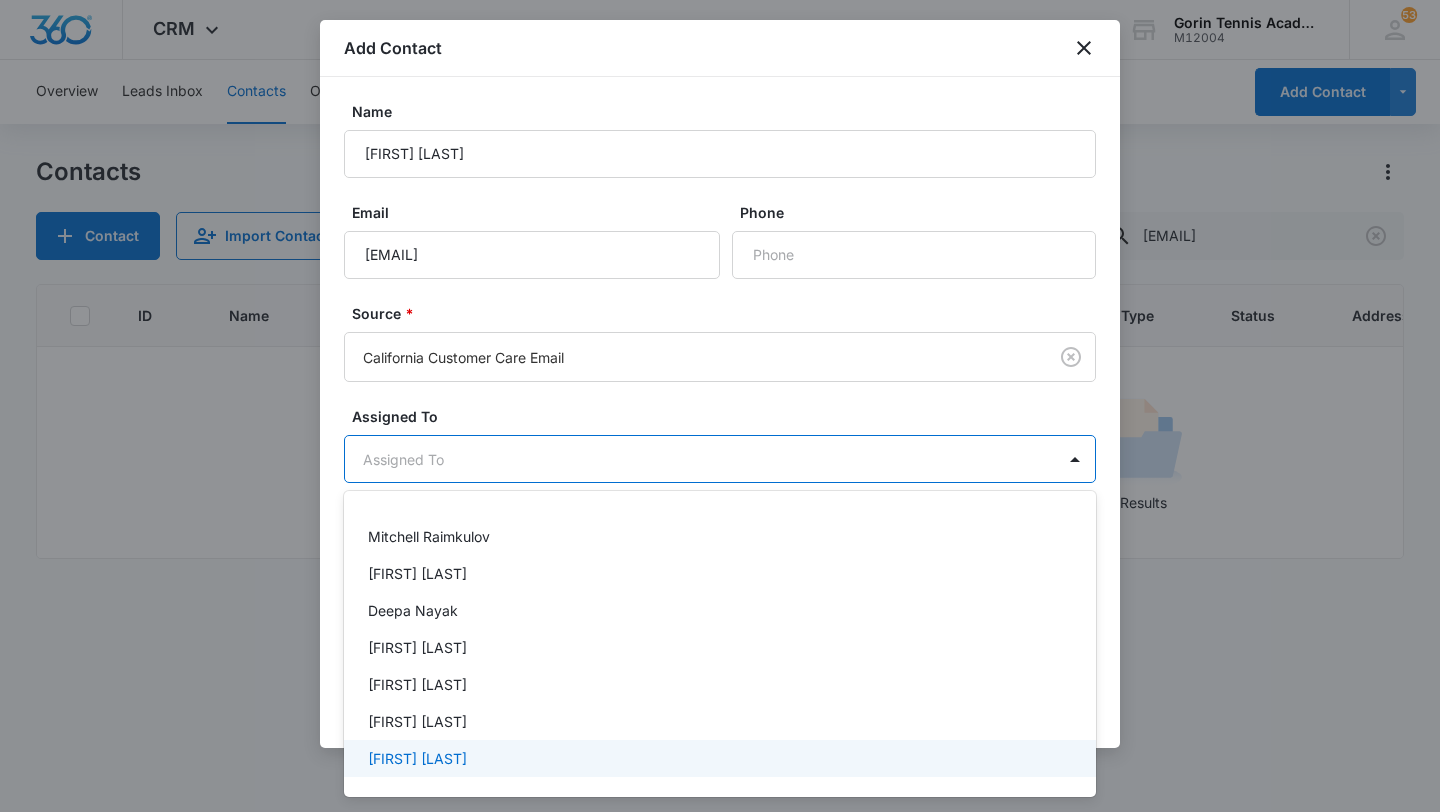 click on "[FIRST] [LAST]" at bounding box center [417, 758] 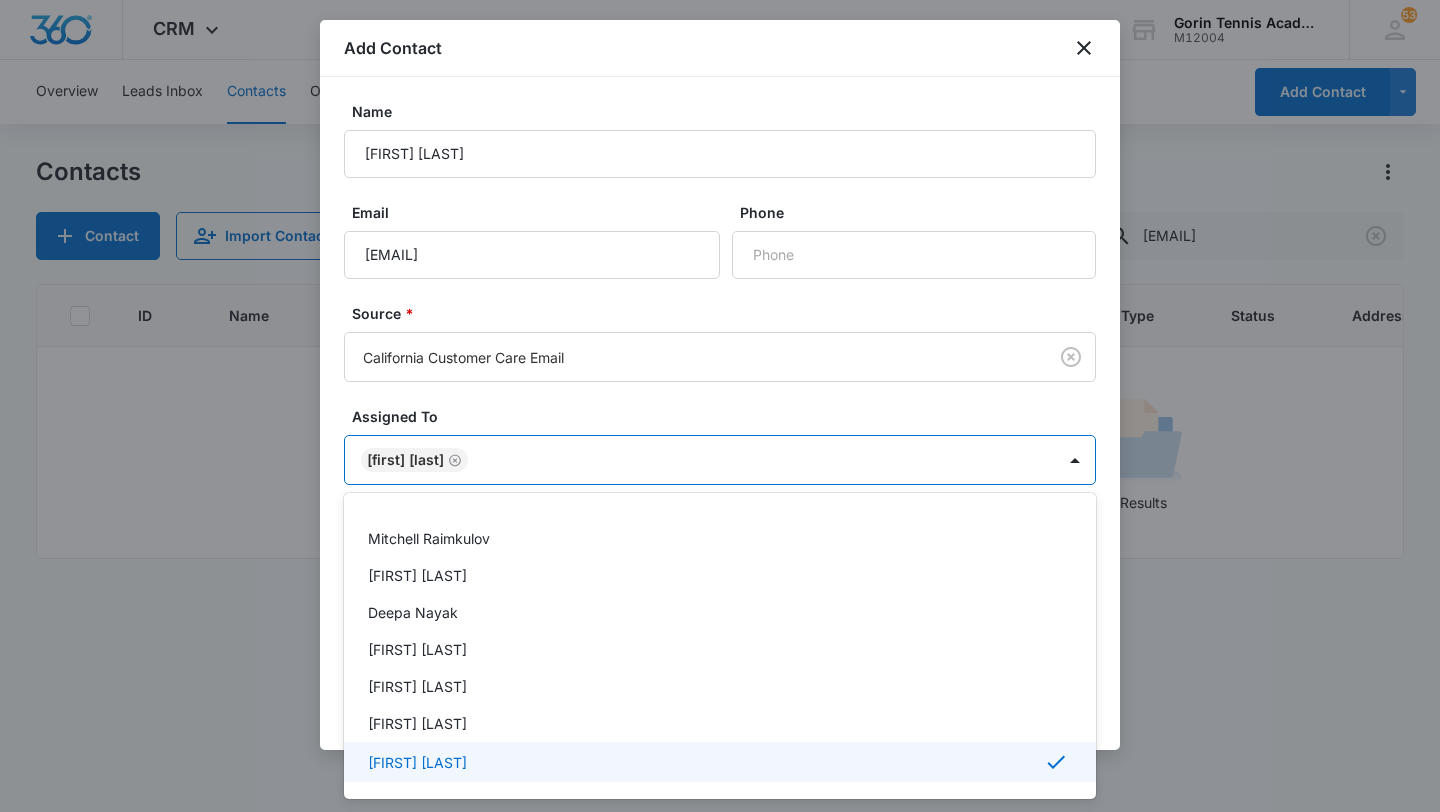 click at bounding box center (720, 406) 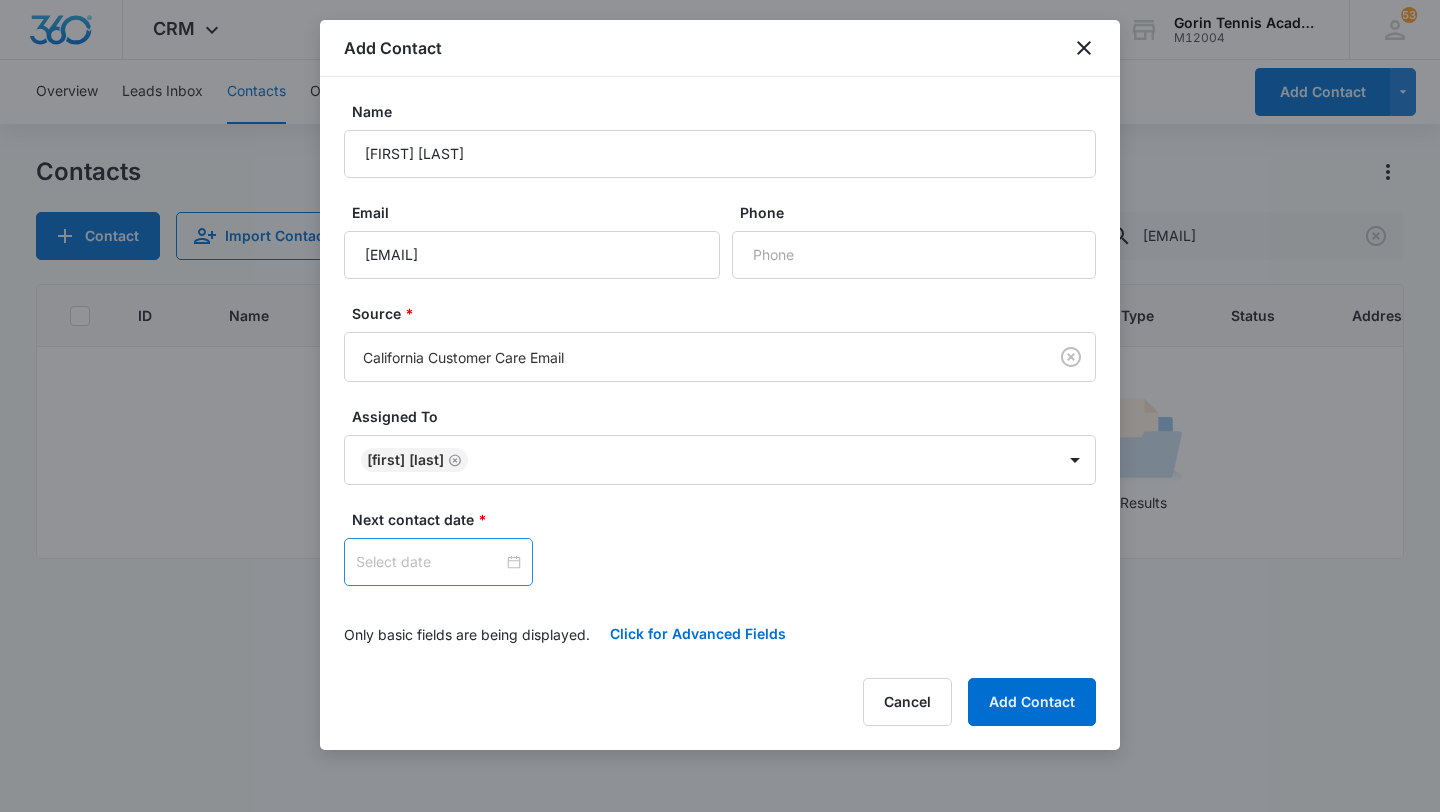click at bounding box center (438, 562) 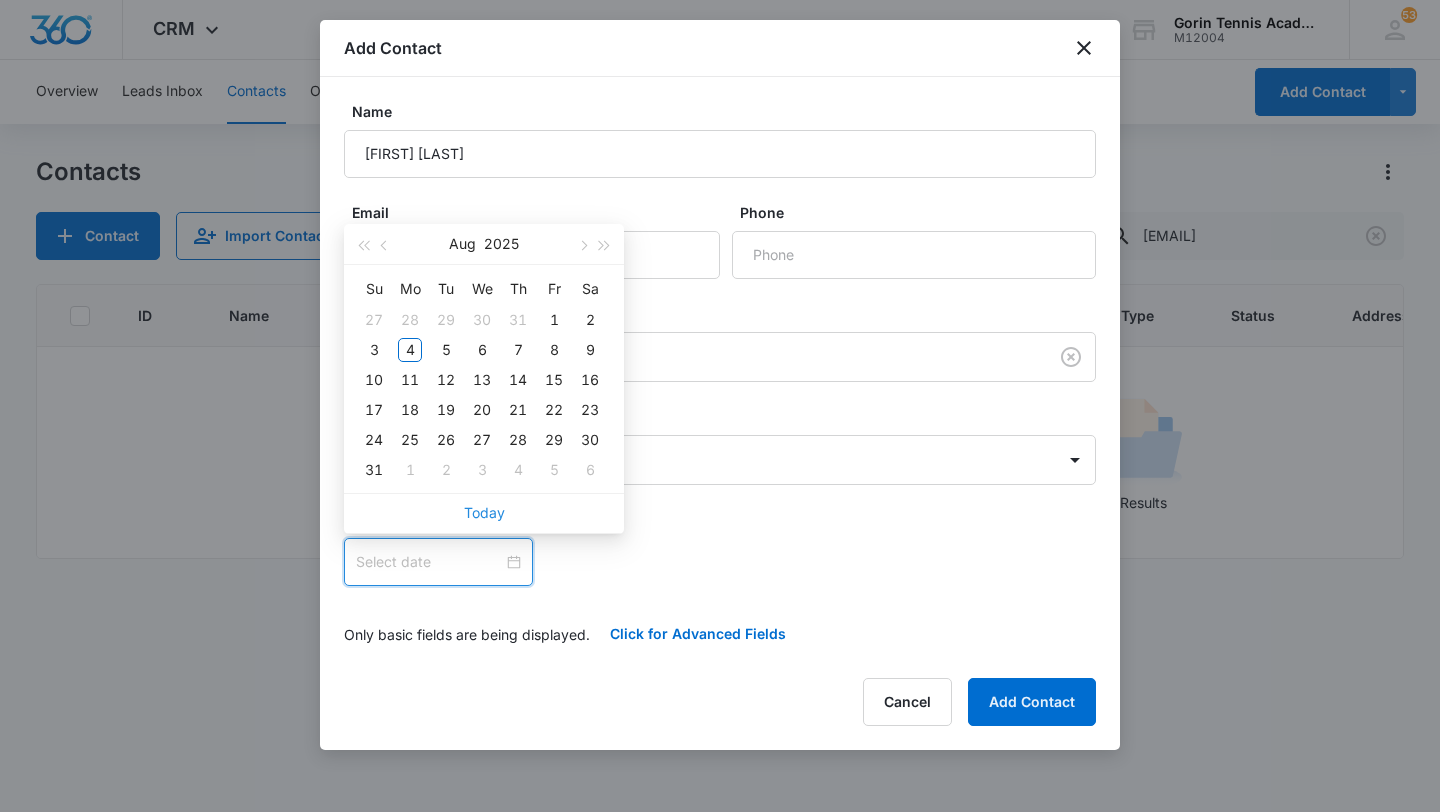 click on "Today" at bounding box center (484, 512) 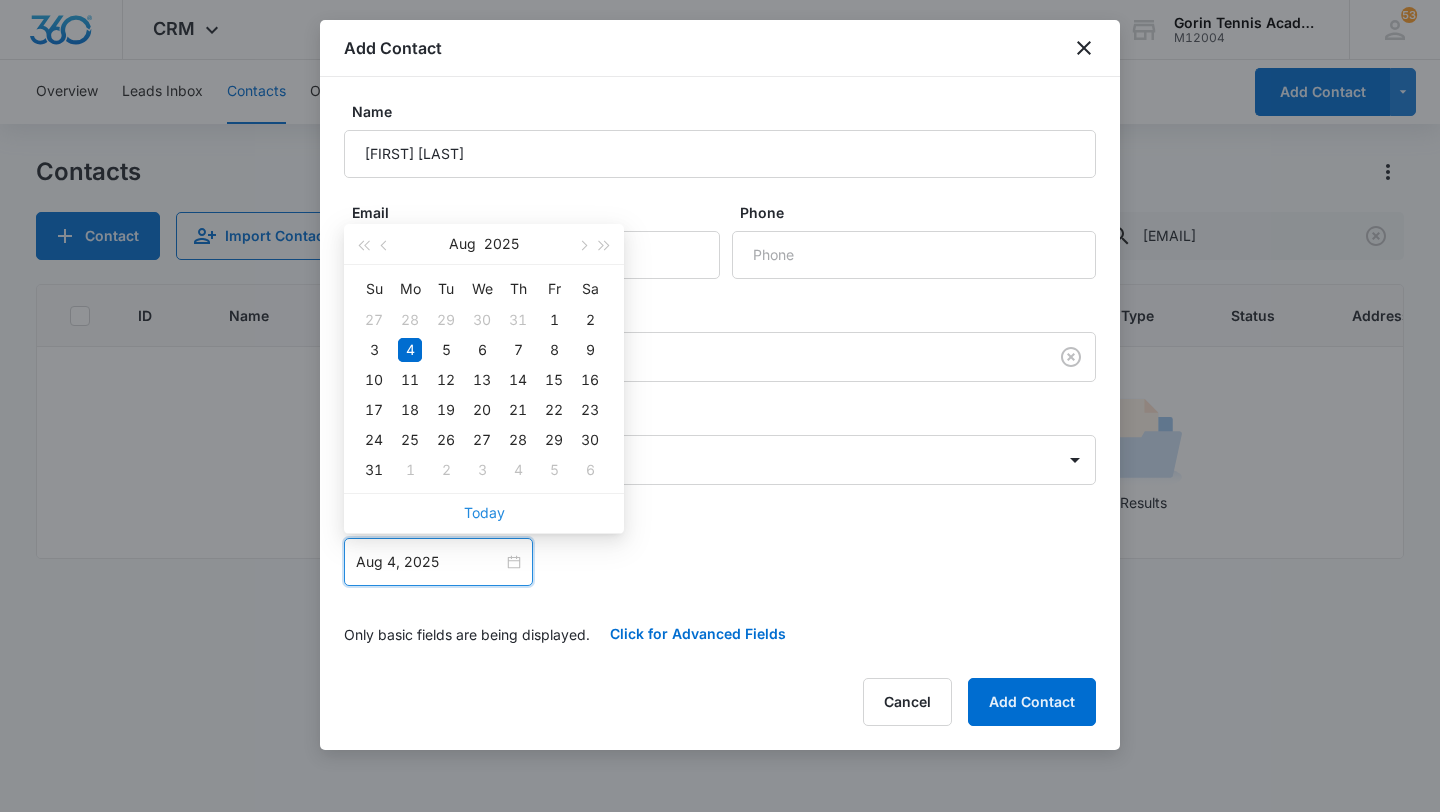 type on "Aug 4, 2025" 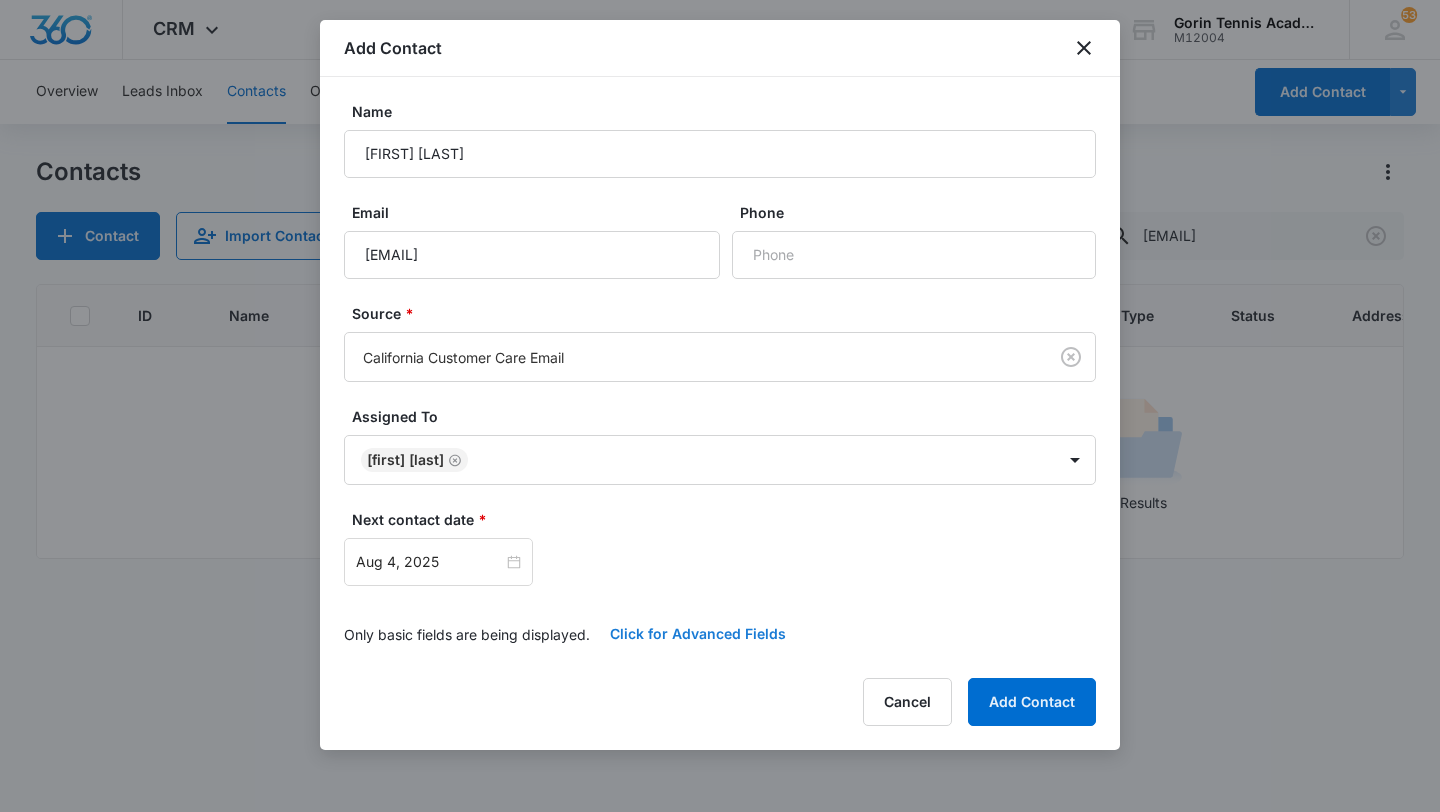 click on "Click for Advanced Fields" at bounding box center [698, 634] 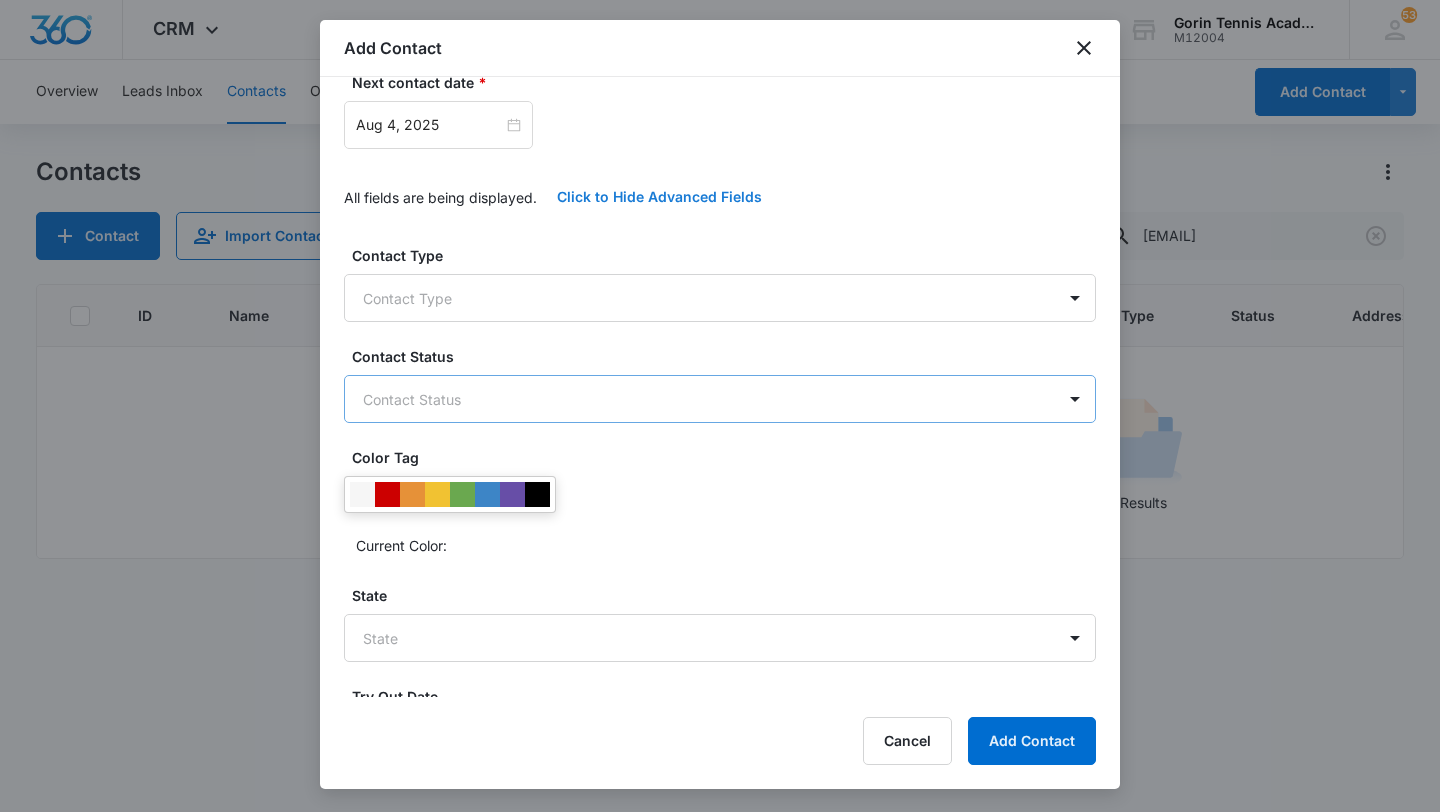 scroll, scrollTop: 613, scrollLeft: 0, axis: vertical 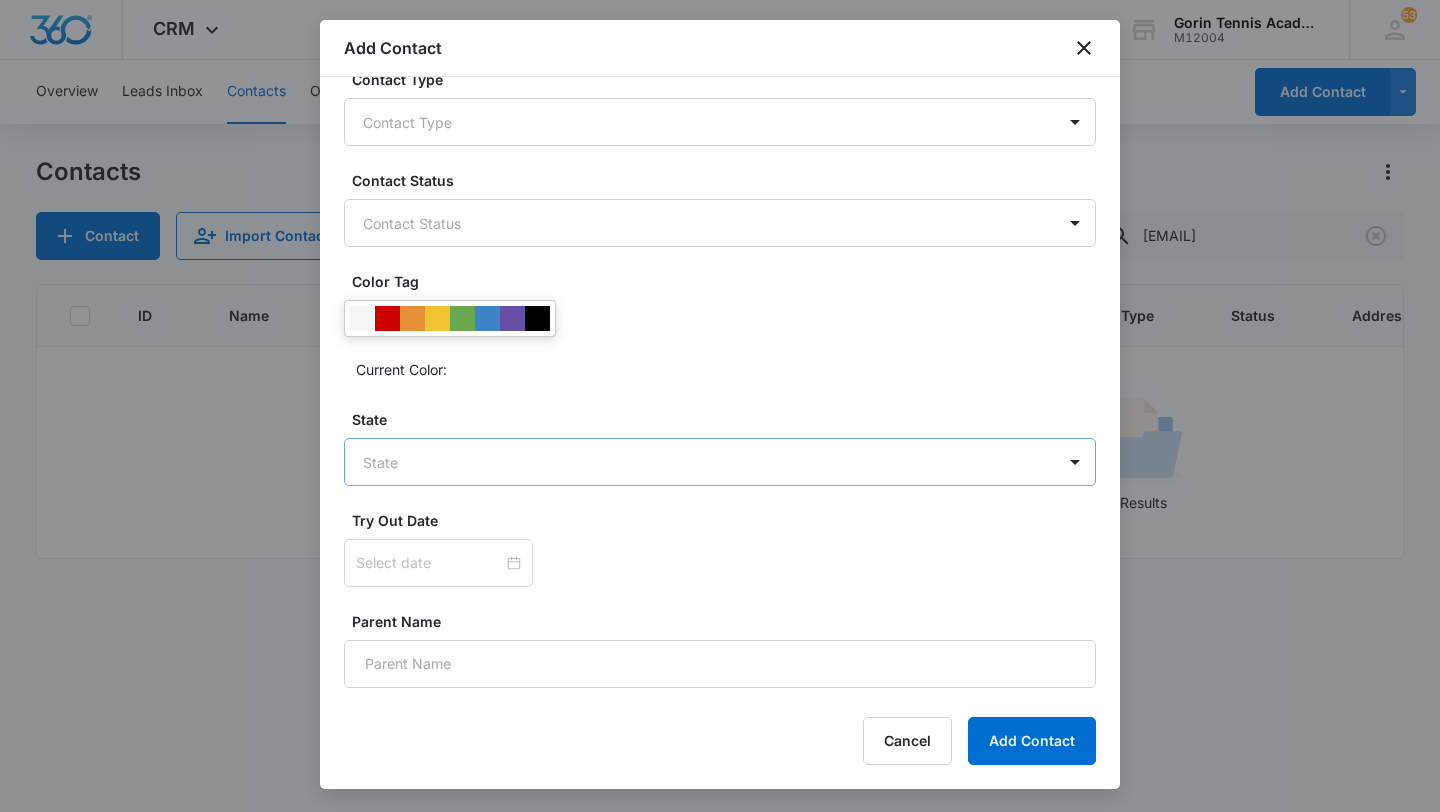 click on "CRM Apps Reputation Websites Forms CRM Email Social Shop Payments POS Content Ads Intelligence Files Brand Settings Gorin Tennis Academy M12004 Your Accounts View All 53 EV [FIRST] [LAST] [EMAIL] My Profile 53 Notifications Support Logout Terms & Conditions   •   Privacy Policy Overview Leads Inbox Contacts Organizations History Deals Projects Tasks Calendar Lists Reports Settings Add Contact Contacts Contact Import Contacts Filters [EMAIL] ID Name Phone Email Questions or Comments Last History Assigned To Type Status Address Camp Interest Origin Location Mobile Phone Home Phone Work Phone No Results
Add Contact Name [FIRST] [LAST] Email [EMAIL] Phone Source * [STATE] Customer Care Email Assigned To [FIRST] [LAST] Next contact date * Aug 4, 2025 Aug 2025 Su Mo Tu We Th Fr Sa 27 28 29 30 31 1 2 3 4 5 6 7 8 9 10 11 12 13 14 15 16 17 18 19 20 21 22 23 24 25 26 27 28 29 30 31 1 2 3 4 5 6 Today All fields are being displayed. Contact Type Contact Type" at bounding box center (720, 406) 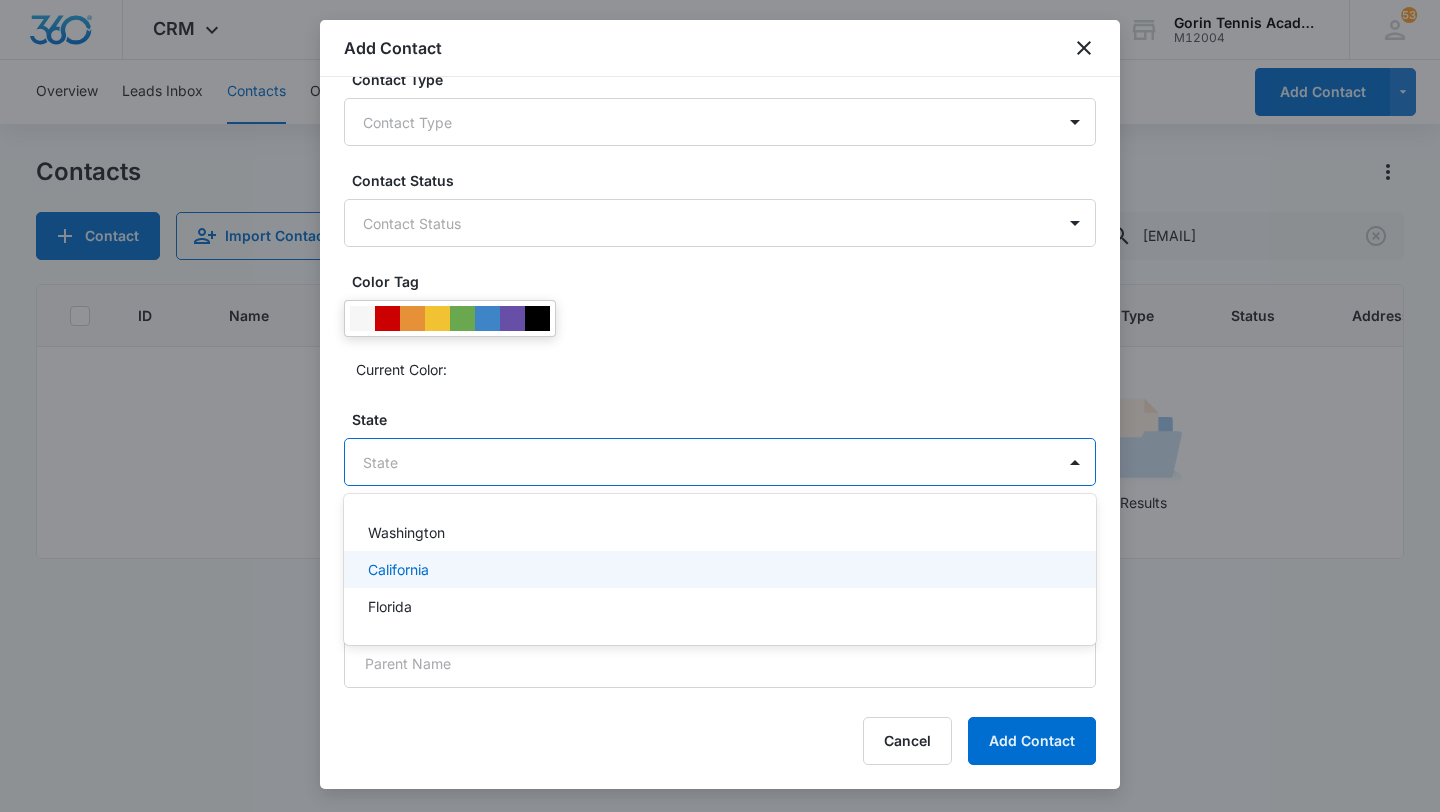 click on "California" at bounding box center (398, 569) 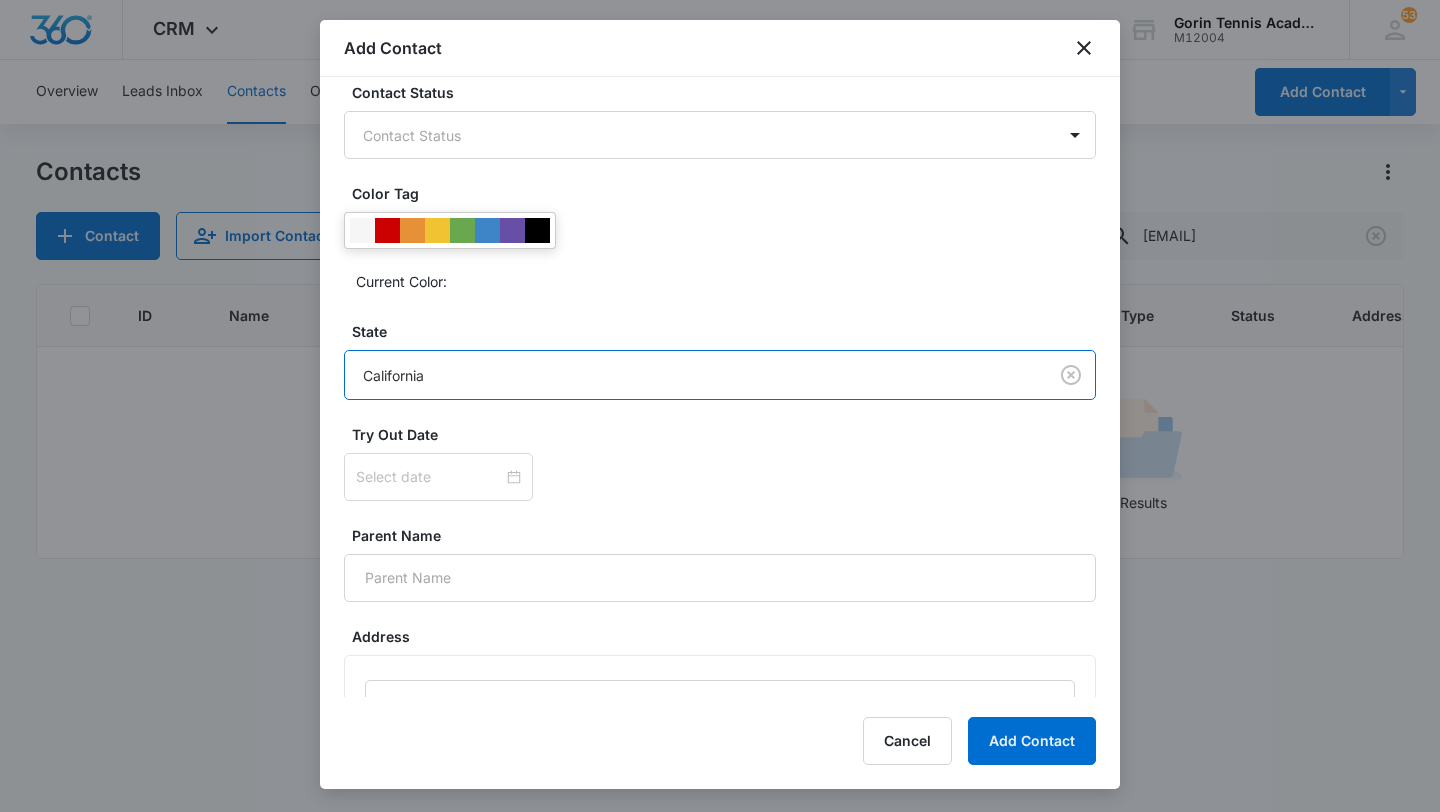 scroll, scrollTop: 704, scrollLeft: 0, axis: vertical 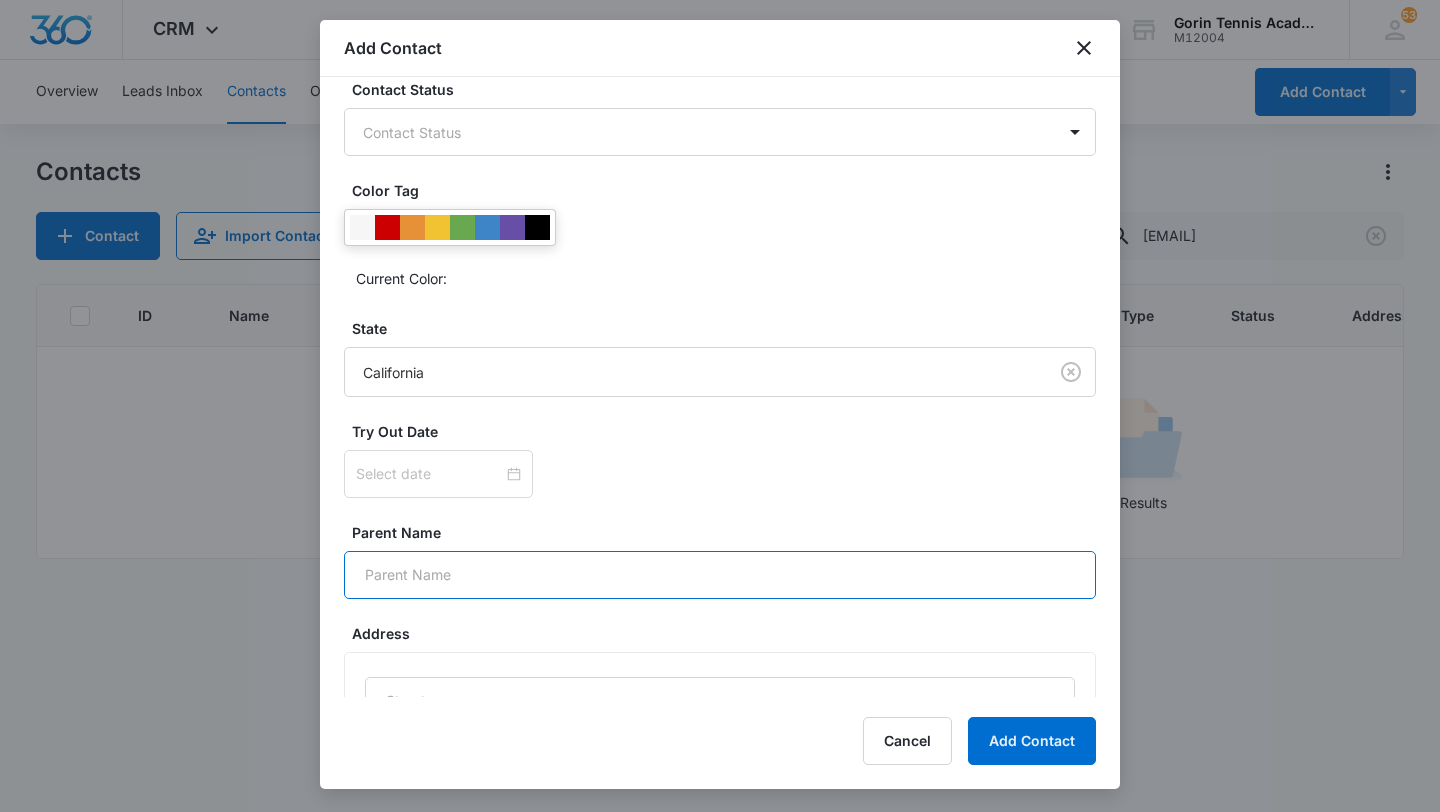 click on "Parent Name" at bounding box center (720, 575) 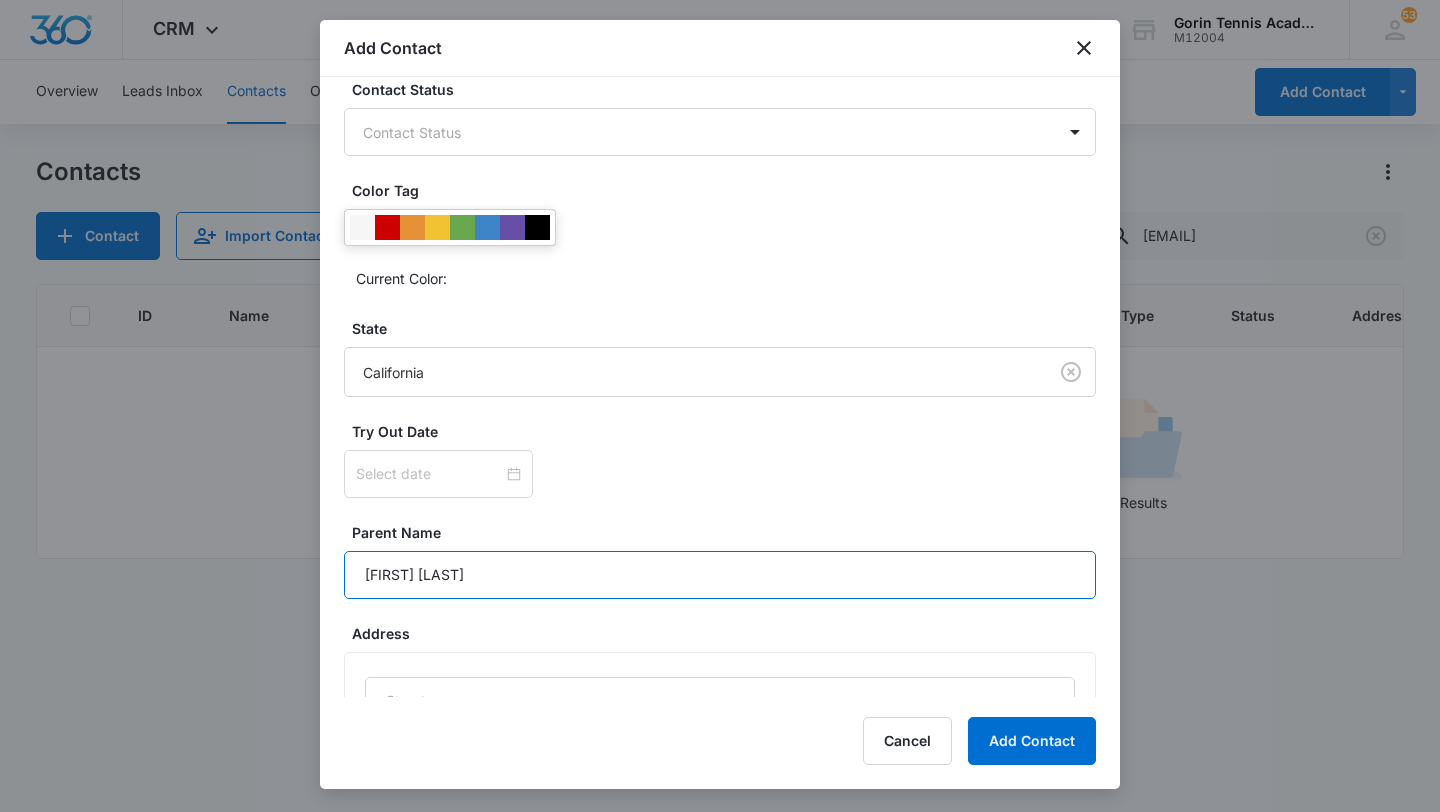drag, startPoint x: 371, startPoint y: 575, endPoint x: 340, endPoint y: 575, distance: 31 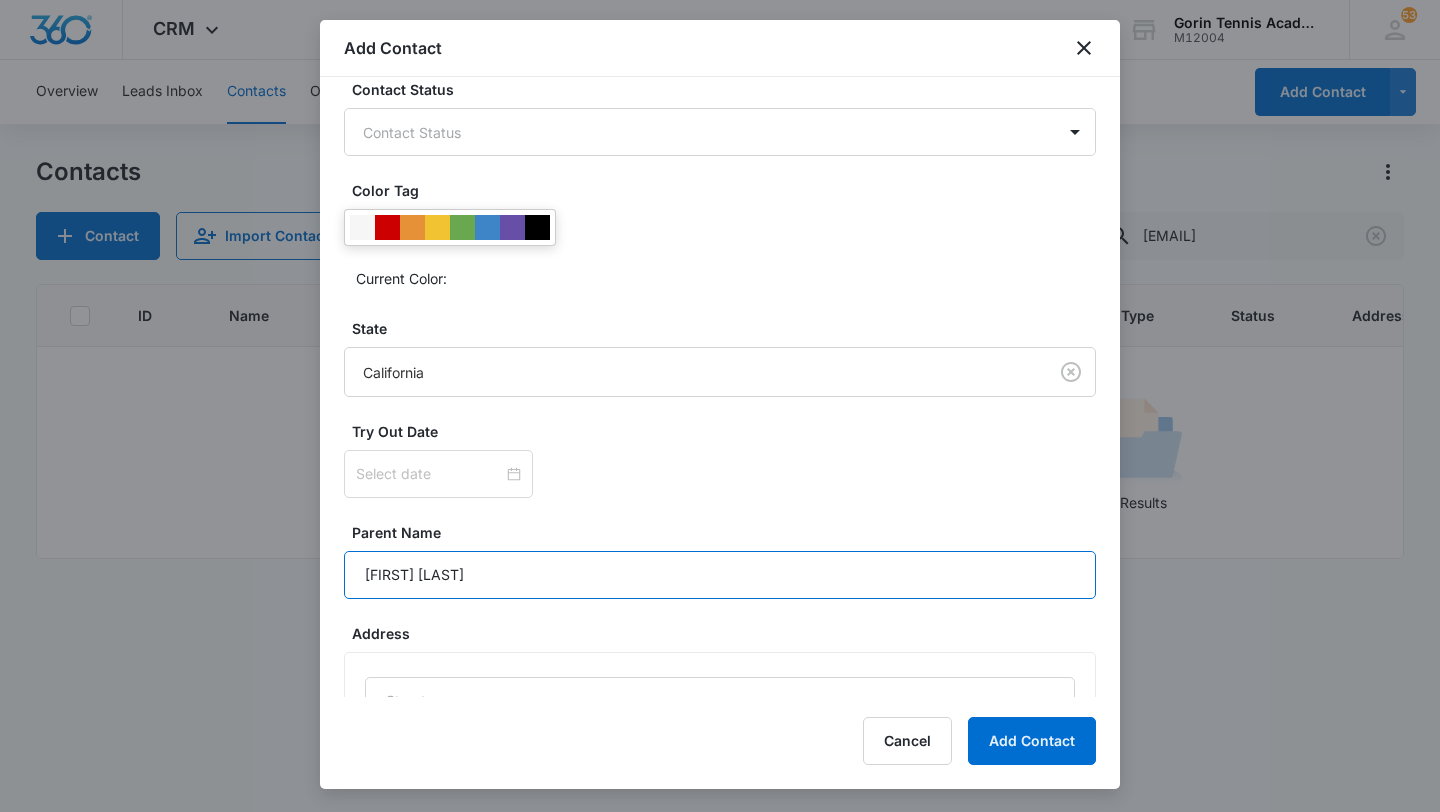 click on "[FIRST] [LAST]" at bounding box center [720, 575] 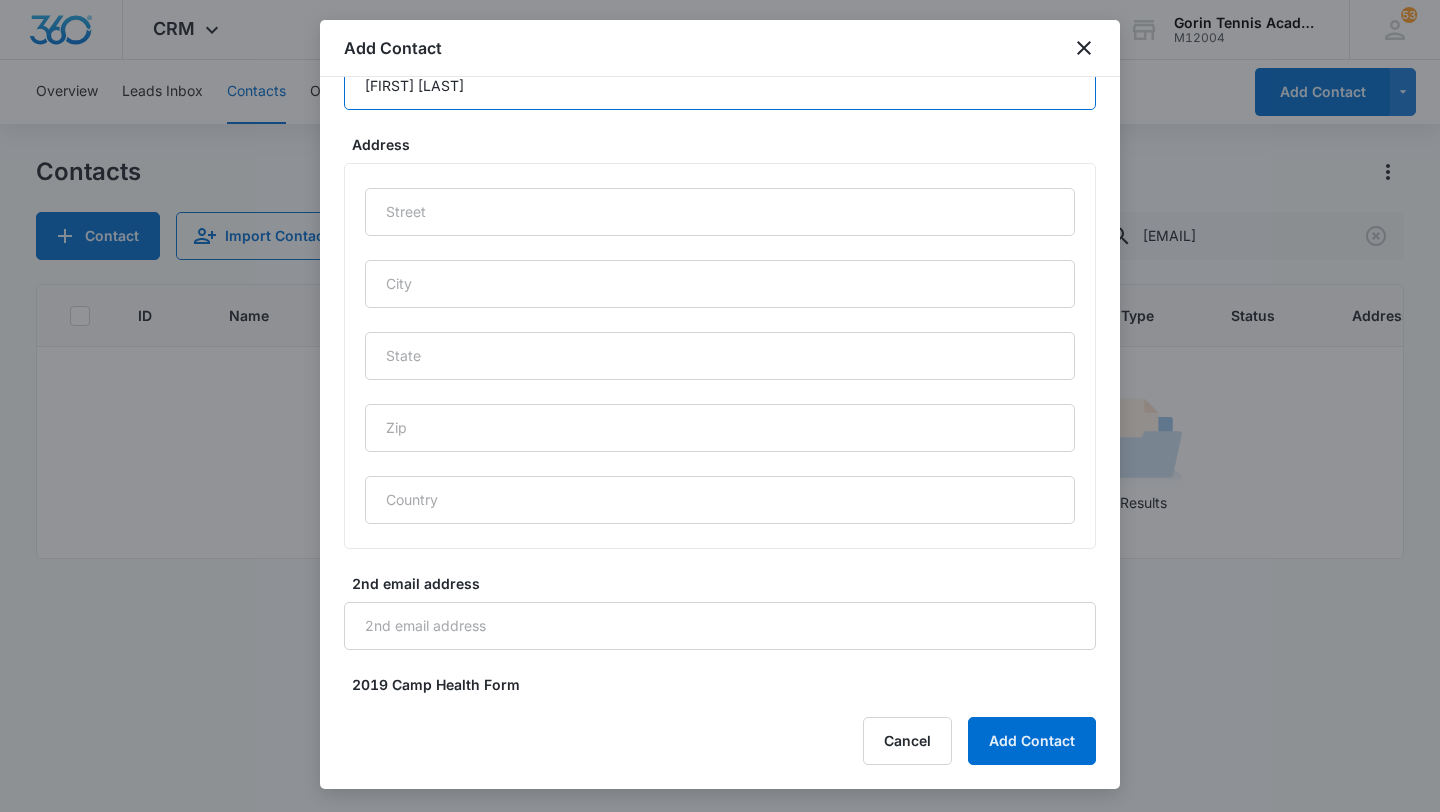 scroll, scrollTop: 1194, scrollLeft: 0, axis: vertical 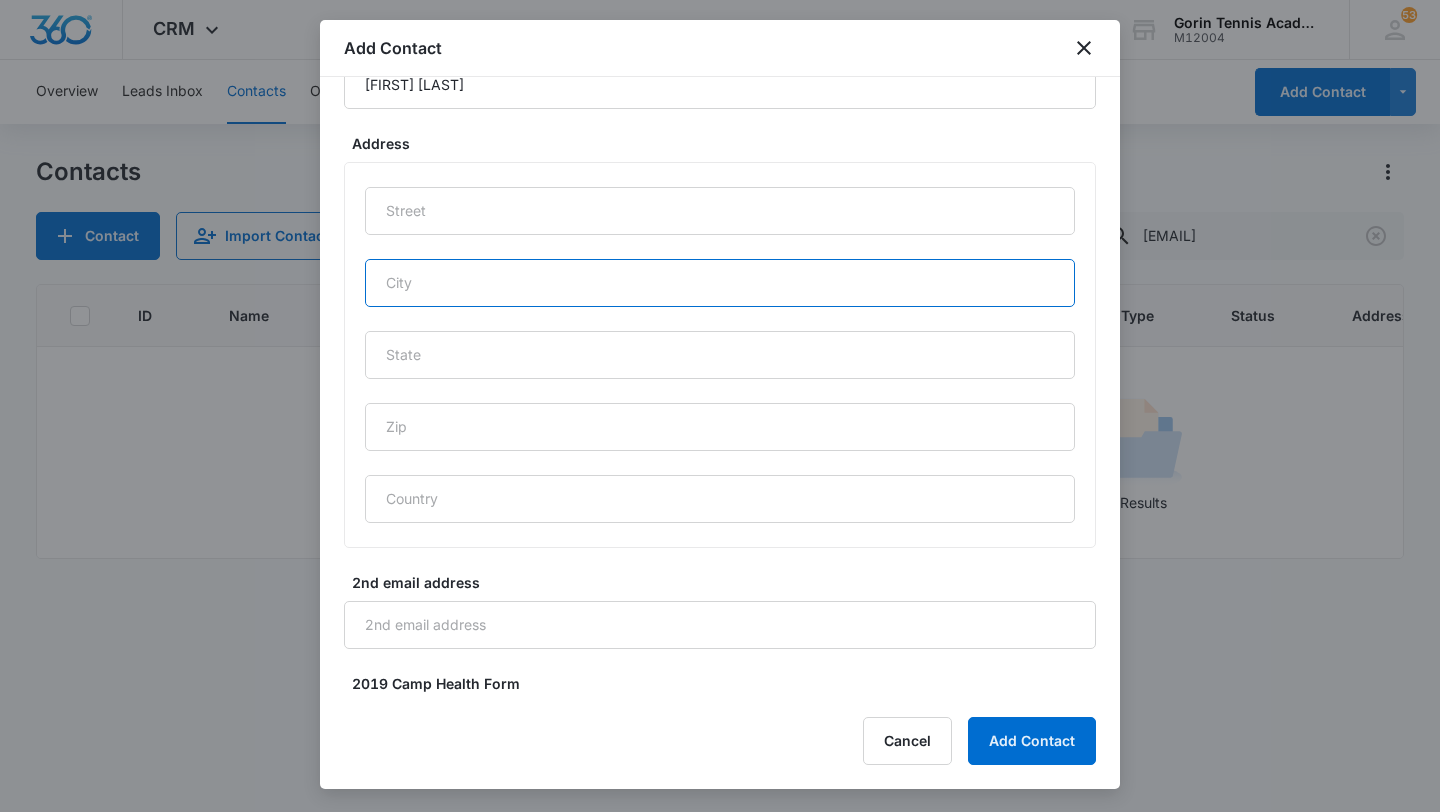 click at bounding box center [720, 283] 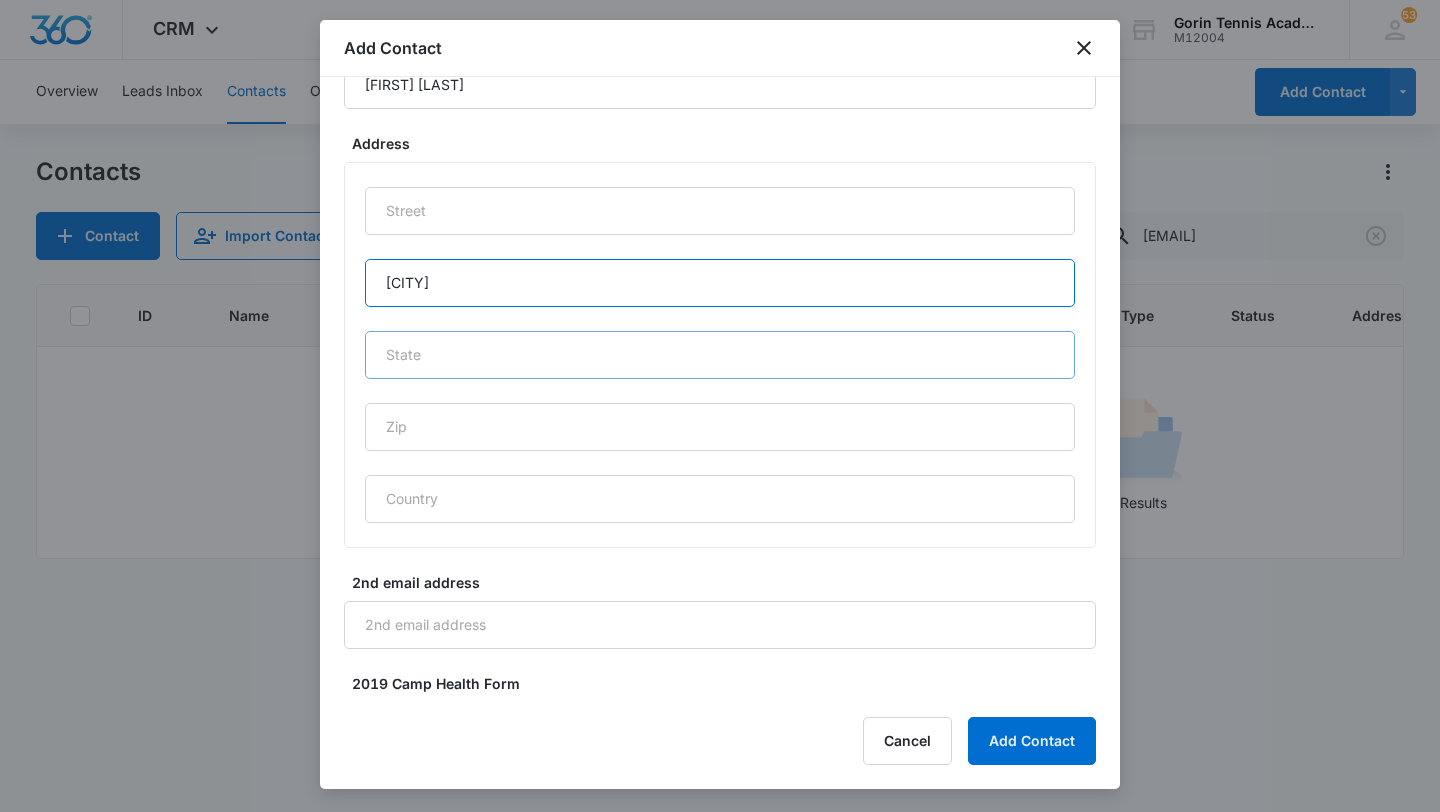 type on "[CITY]" 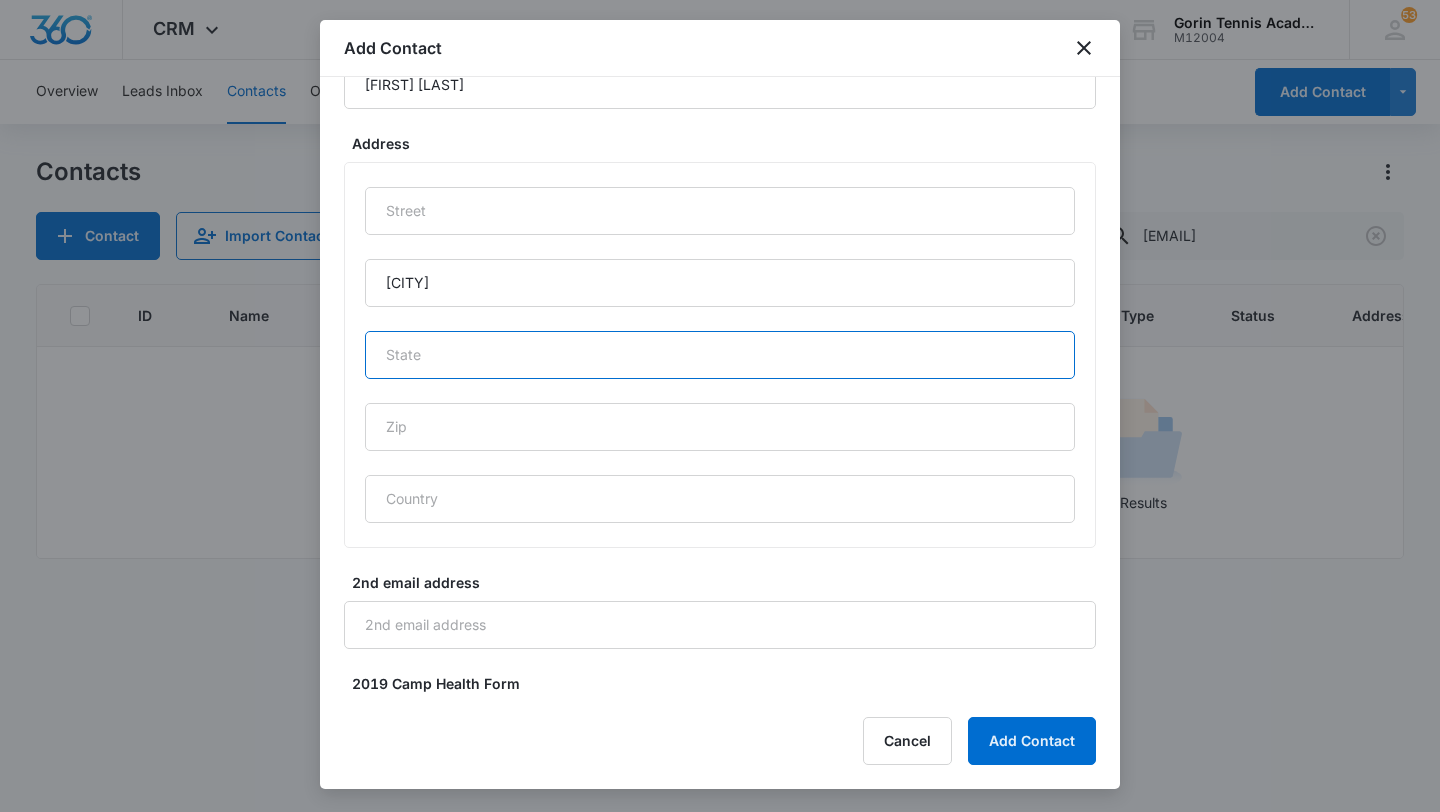 click at bounding box center [720, 355] 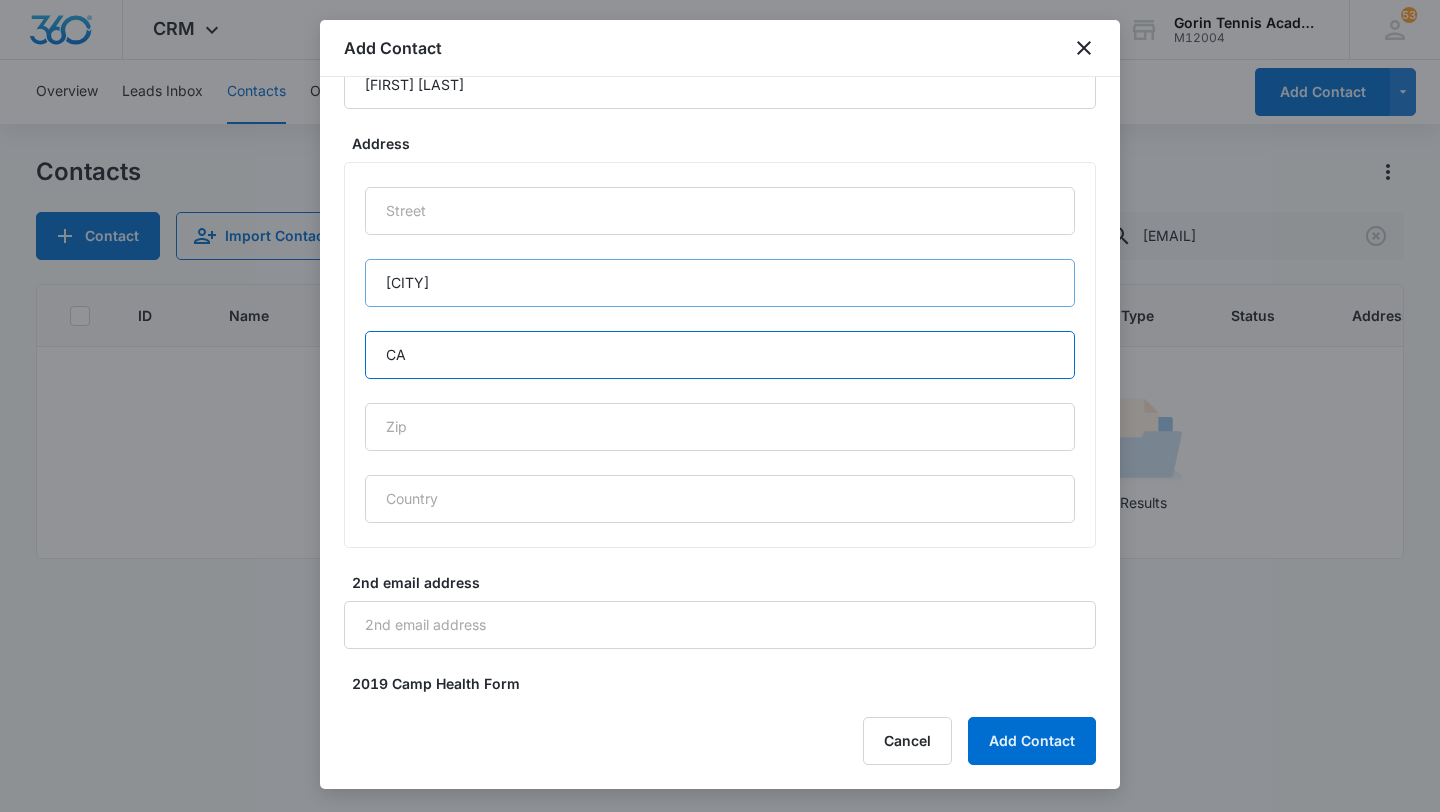 scroll, scrollTop: 0, scrollLeft: 0, axis: both 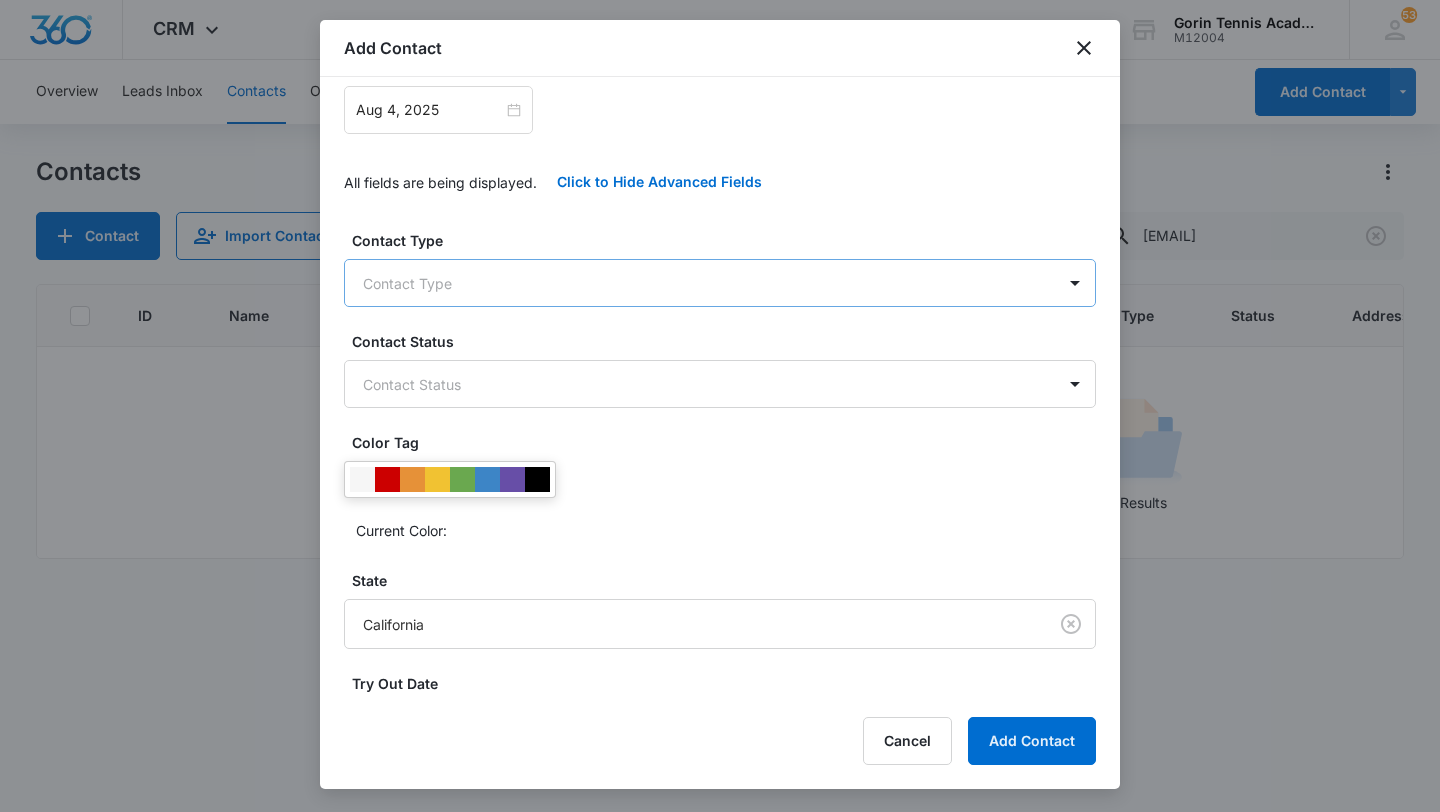click on "CRM Apps Reputation Websites Forms CRM Email Social Shop Payments POS Content Ads Intelligence Files Brand Settings Gorin Tennis Academy M12004 Your Accounts View All 53 EV [FIRST] [LAST] [EMAIL] My Profile 53 Notifications Support Logout Terms & Conditions   •   Privacy Policy Overview Leads Inbox Contacts Organizations History Deals Projects Tasks Calendar Lists Reports Settings Add Contact Contacts Contact Import Contacts Filters [EMAIL] ID Name Phone Email Questions or Comments Last History Assigned To Type Status Address Camp Interest Origin Location Mobile Phone Home Phone Work Phone No Results
Add Contact Name [FIRST] [LAST] Email [EMAIL] Phone Source * [STATE] Customer Care Email Assigned To [FIRST] [LAST] Next contact date * Aug 4, 2025 Aug 2025 Su Mo Tu We Th Fr Sa 27 28 29 30 31 1 2 3 4 5 6 7 8 9 10 11 12 13 14 15 16 17 18 19 20 21 22 23 24 25 26 27 28 29 30 31 1 2 3 4 5 6 Today All fields are being displayed. Contact Type Contact Type [STATE]" at bounding box center (720, 406) 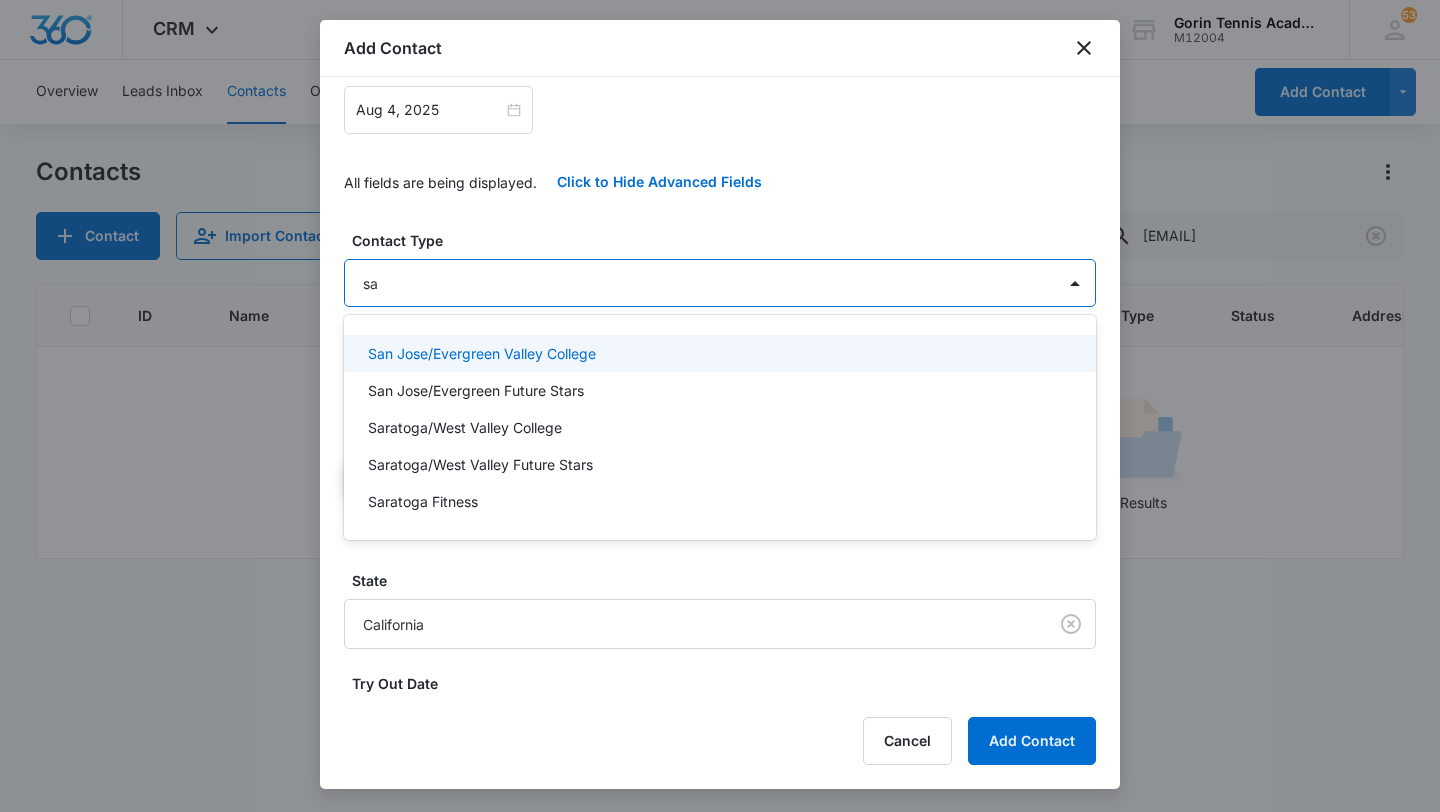 type on "sar" 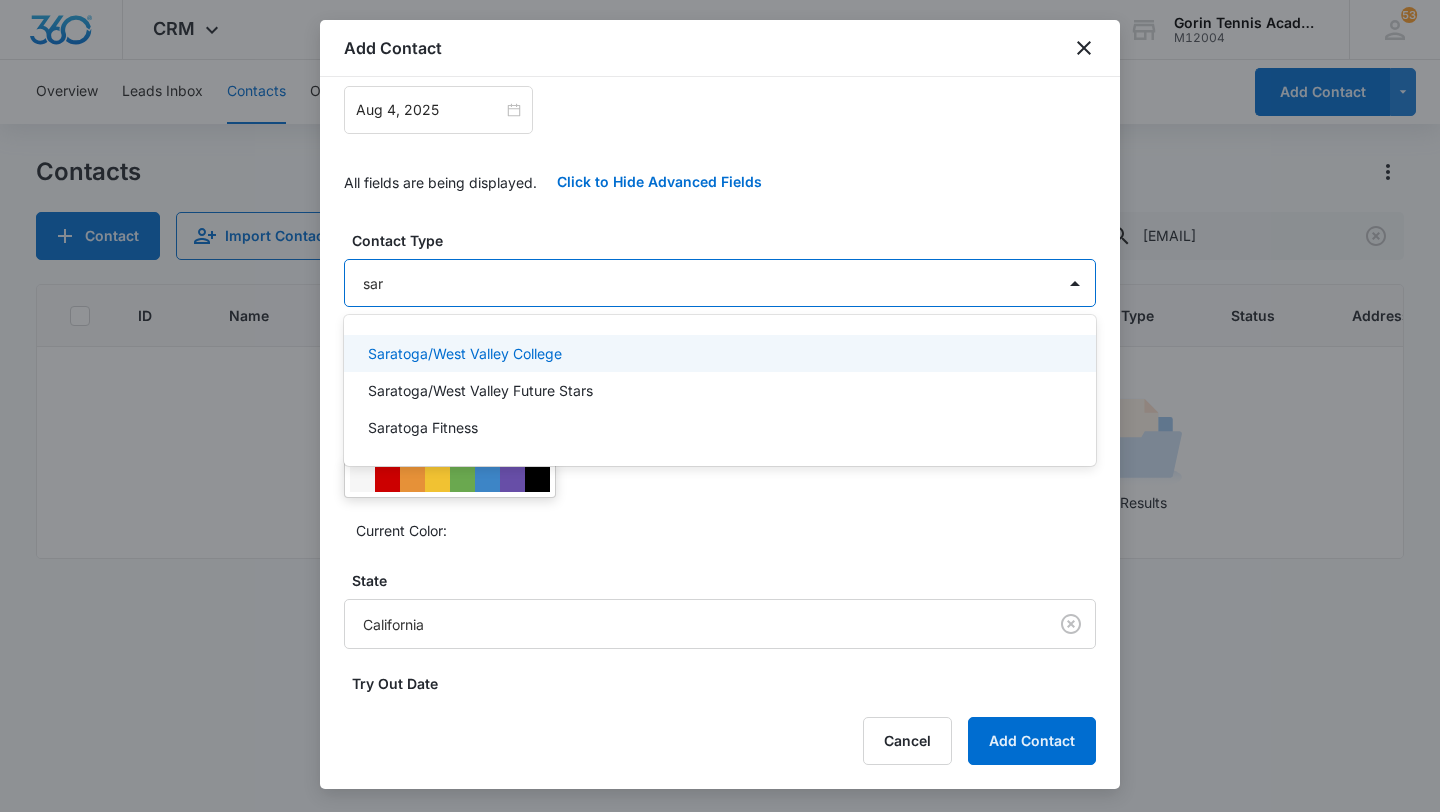 click on "Saratoga/West Valley College" at bounding box center [720, 353] 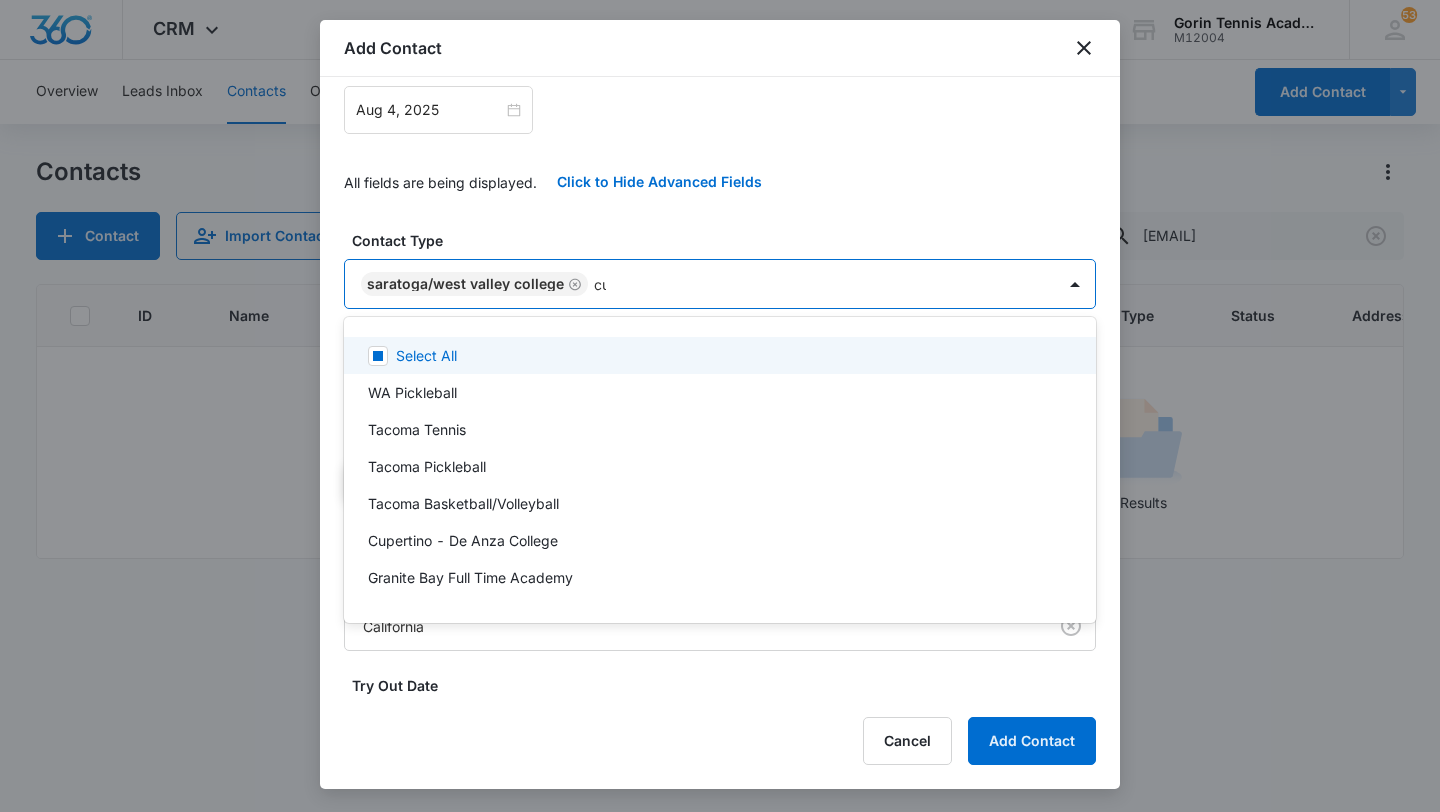 type on "cup" 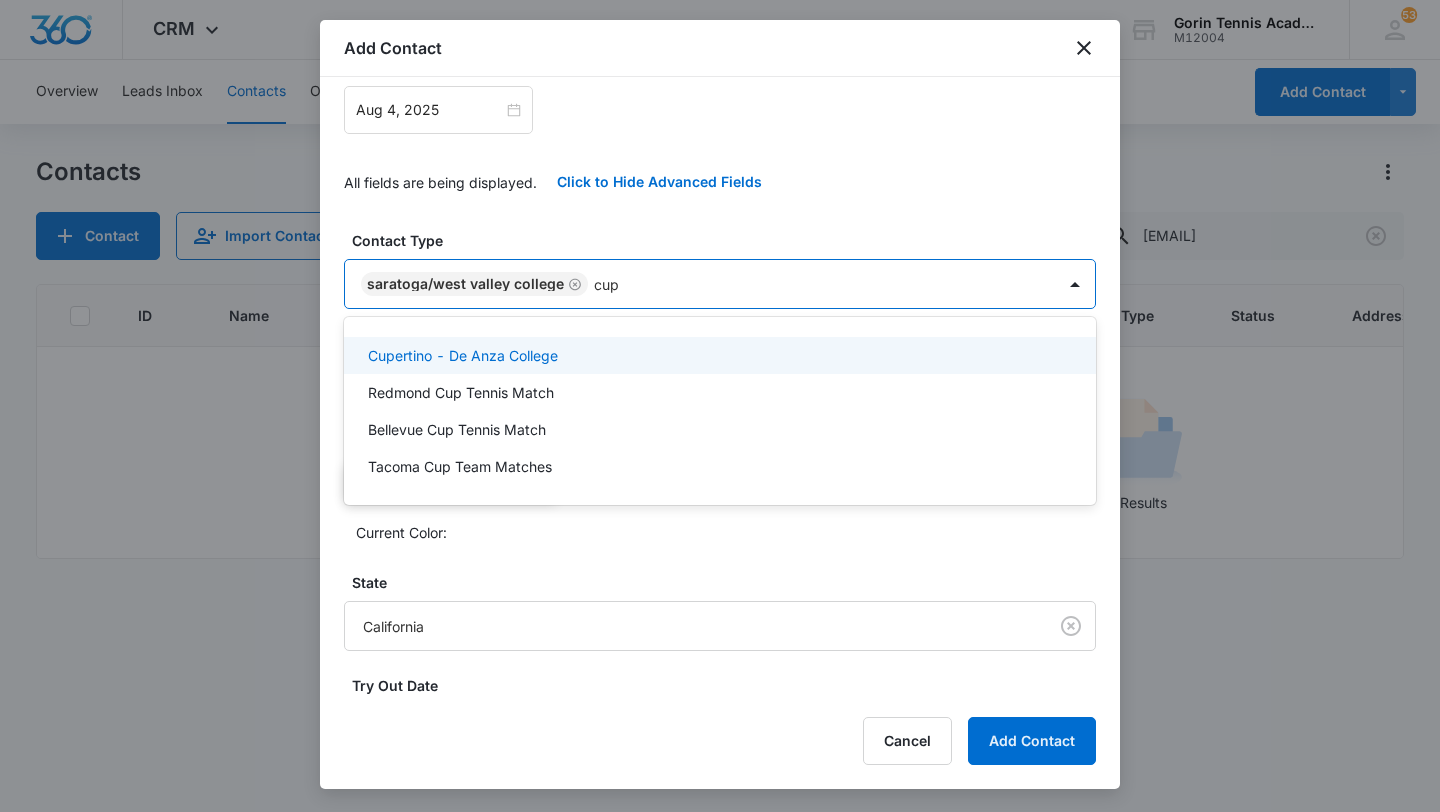 click on "Cupertino - De Anza College" at bounding box center (463, 355) 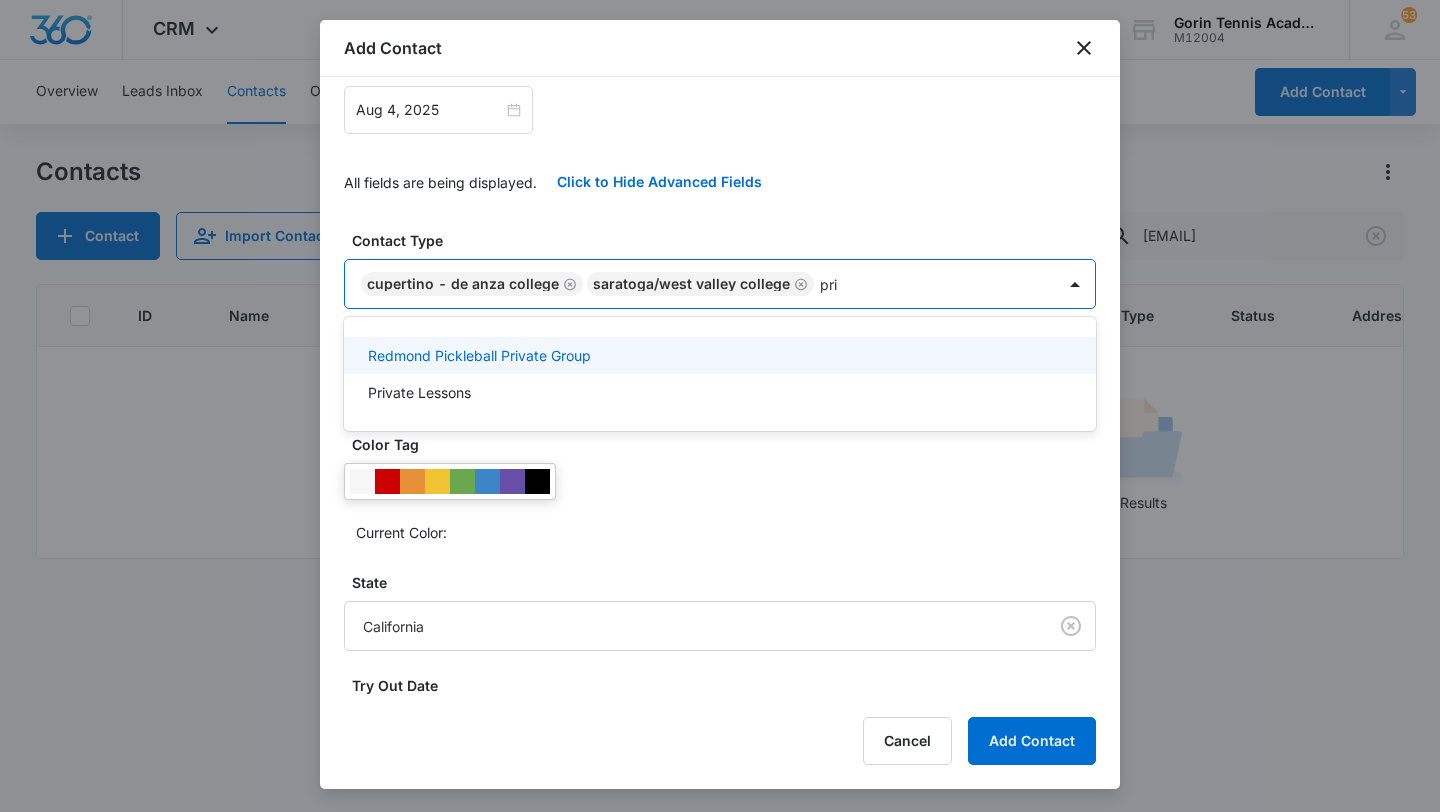 type on "priv" 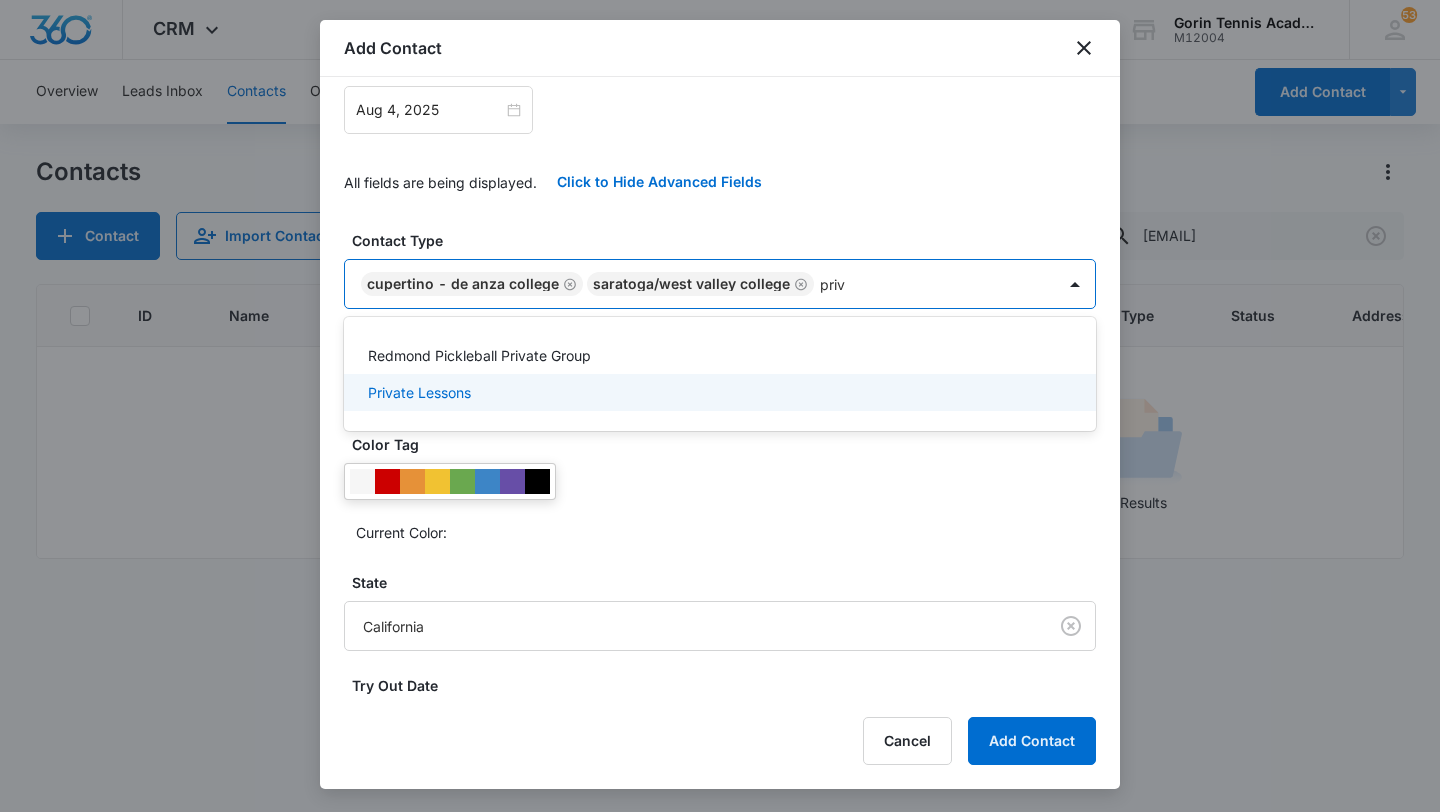 click on "Private Lessons" at bounding box center [419, 392] 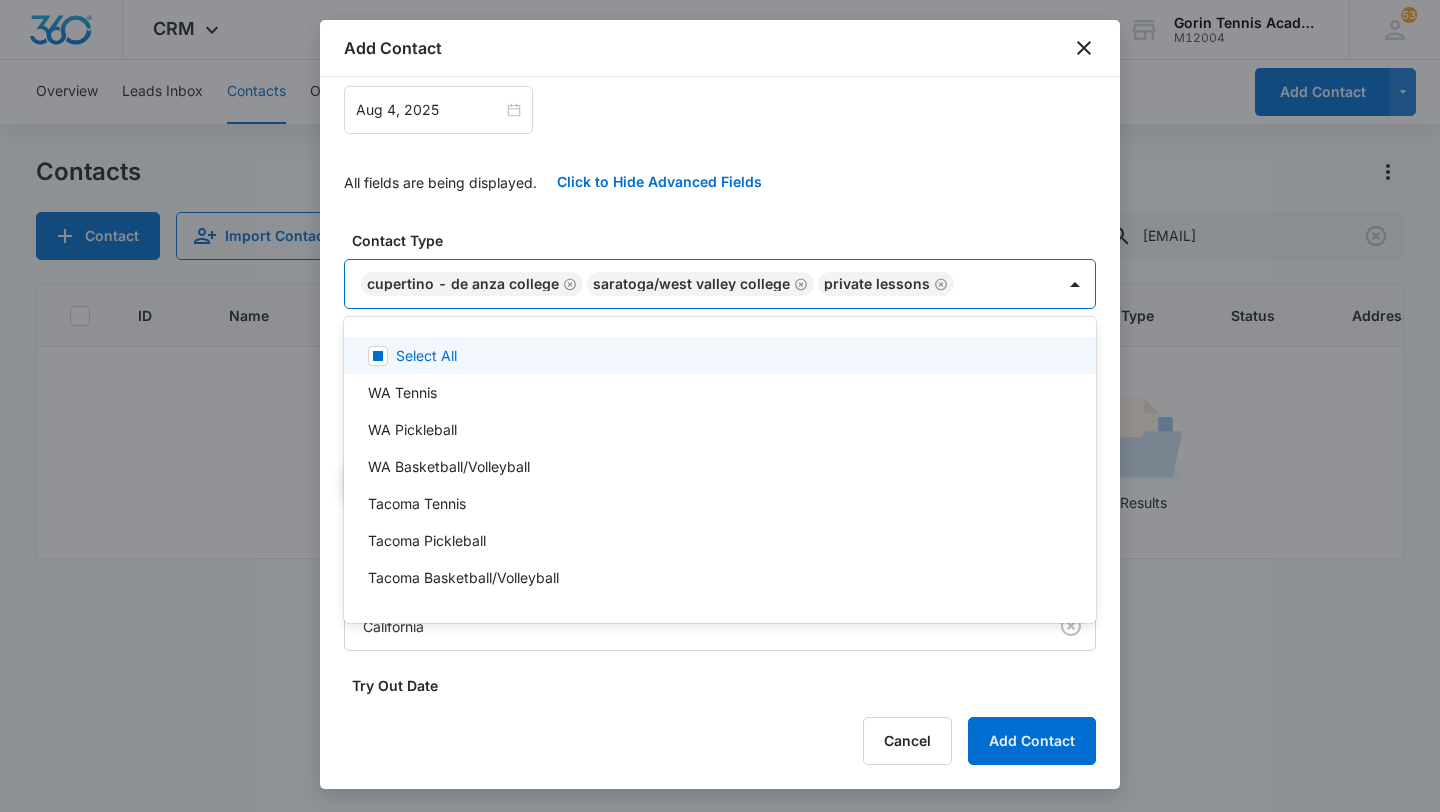 click at bounding box center [720, 406] 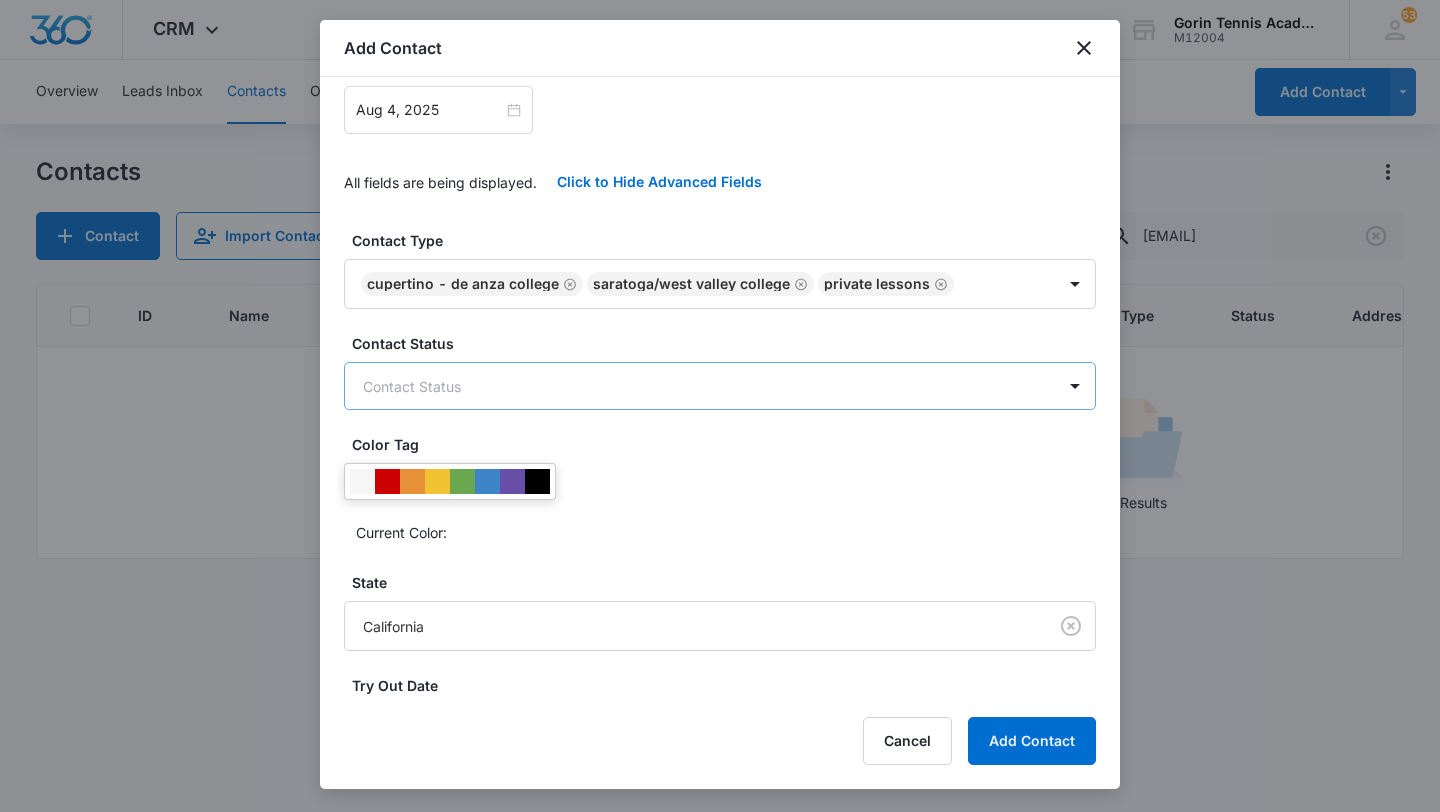 click on "CRM Apps Reputation Websites Forms CRM Email Social Shop Payments POS Content Ads Intelligence Files Brand Settings Gorin Tennis Academy M12004 Your Accounts View All 53 EV [FIRST] [LAST] [EMAIL] My Profile 53 Notifications Support Logout Terms & Conditions   •   Privacy Policy Overview Leads Inbox Contacts Organizations History Deals Projects Tasks Calendar Lists Reports Settings Add Contact Contacts Contact Import Contacts Filters [EMAIL] ID Name Phone Email Questions or Comments Last History Assigned To Type Status Address Camp Interest Origin Location Mobile Phone Home Phone Work Phone No Results
Add Contact Name [FIRST] [LAST] Email [EMAIL] Phone Source * [STATE] Customer Care Email Assigned To [FIRST] [LAST] Next contact date * Aug 4, 2025 Aug 2025 Su Mo Tu We Th Fr Sa 27 28 29 30 31 1 2 3 4 5 6 7 8 9 10 11 12 13 14 15 16 17 18 19 20 21 22 23 24 25 26 27 28 29 30 31 1 2 3 4 5 6 Today All fields are being displayed. Contact Type Private Lessons" at bounding box center (720, 406) 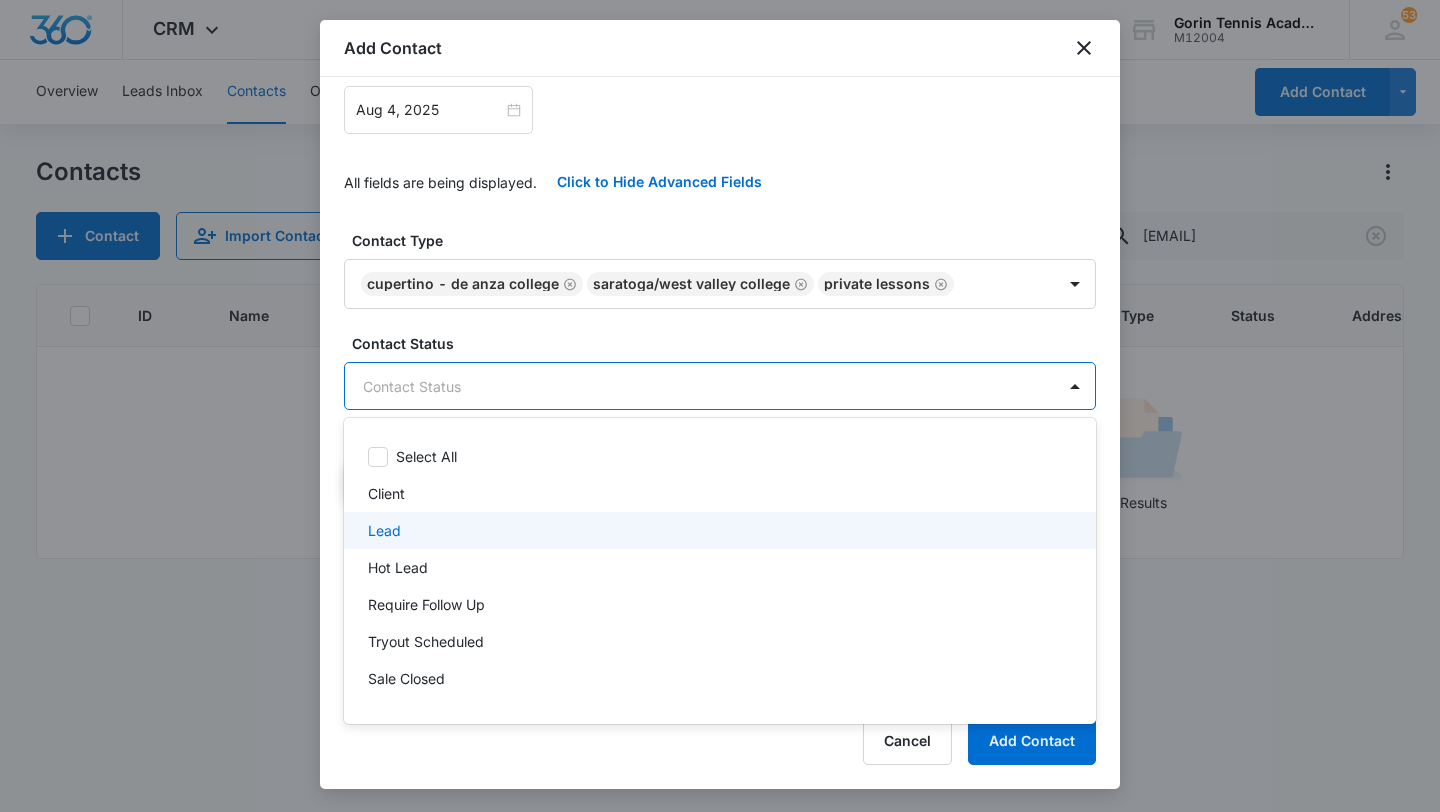 click on "Lead" at bounding box center [720, 530] 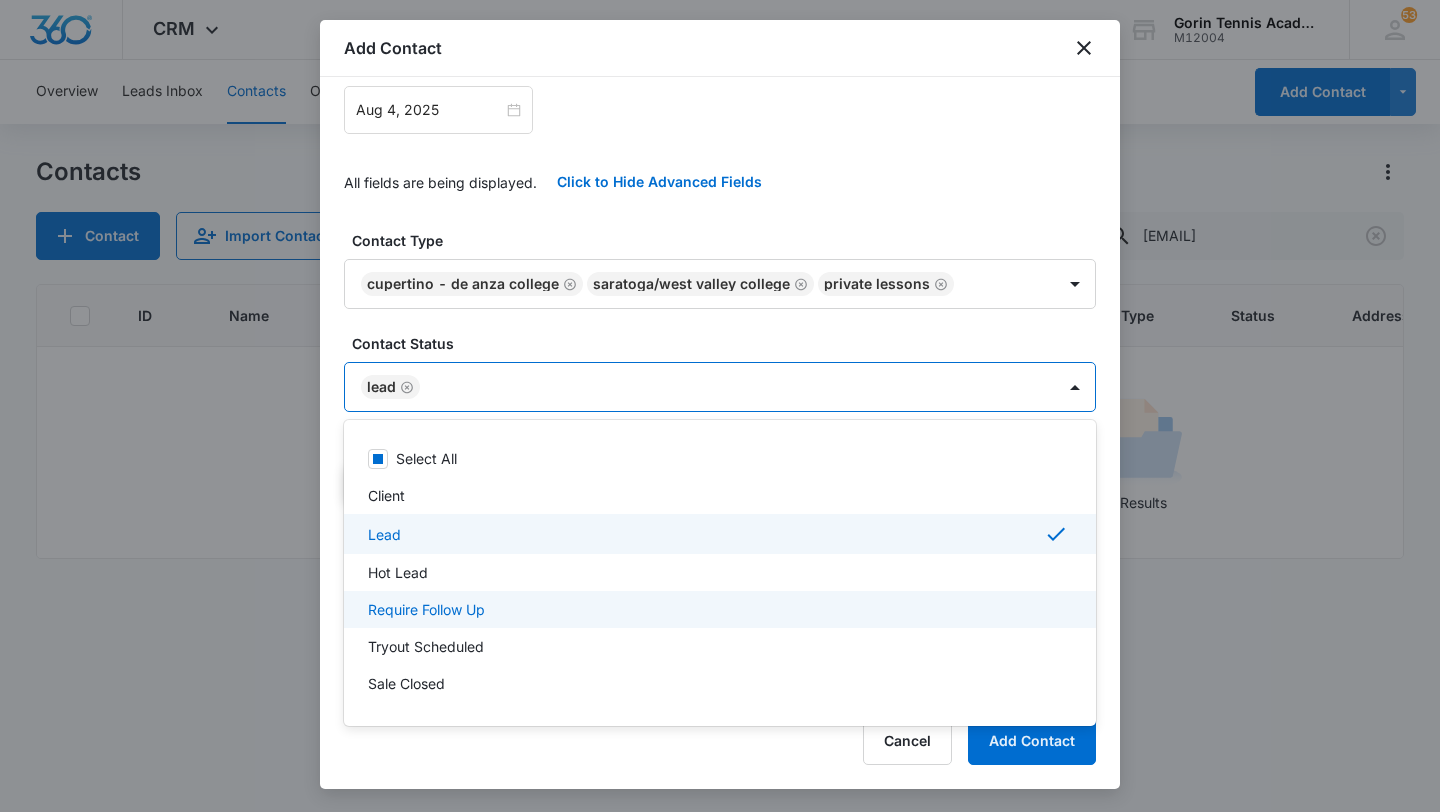 click on "Require Follow Up" at bounding box center [426, 609] 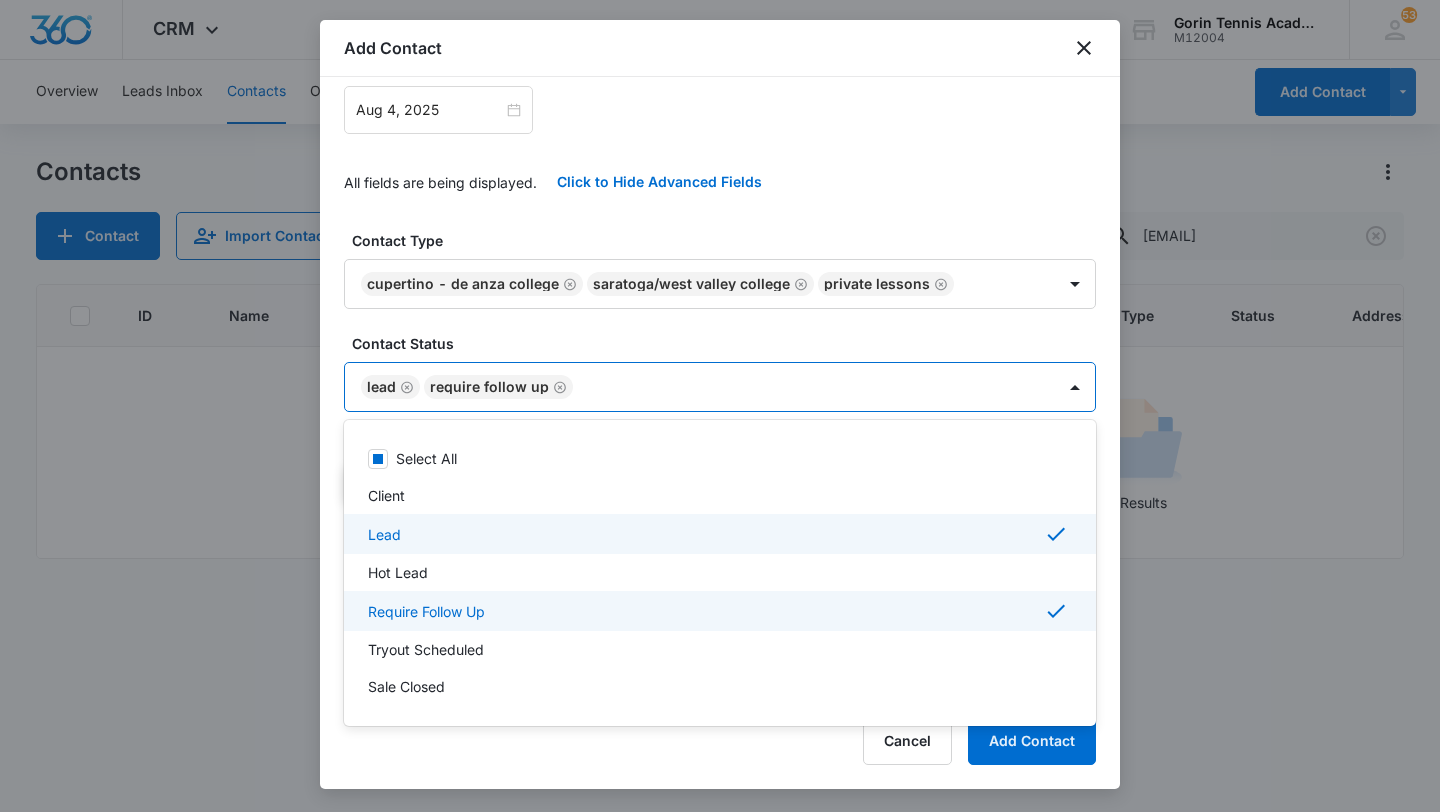 click at bounding box center [720, 406] 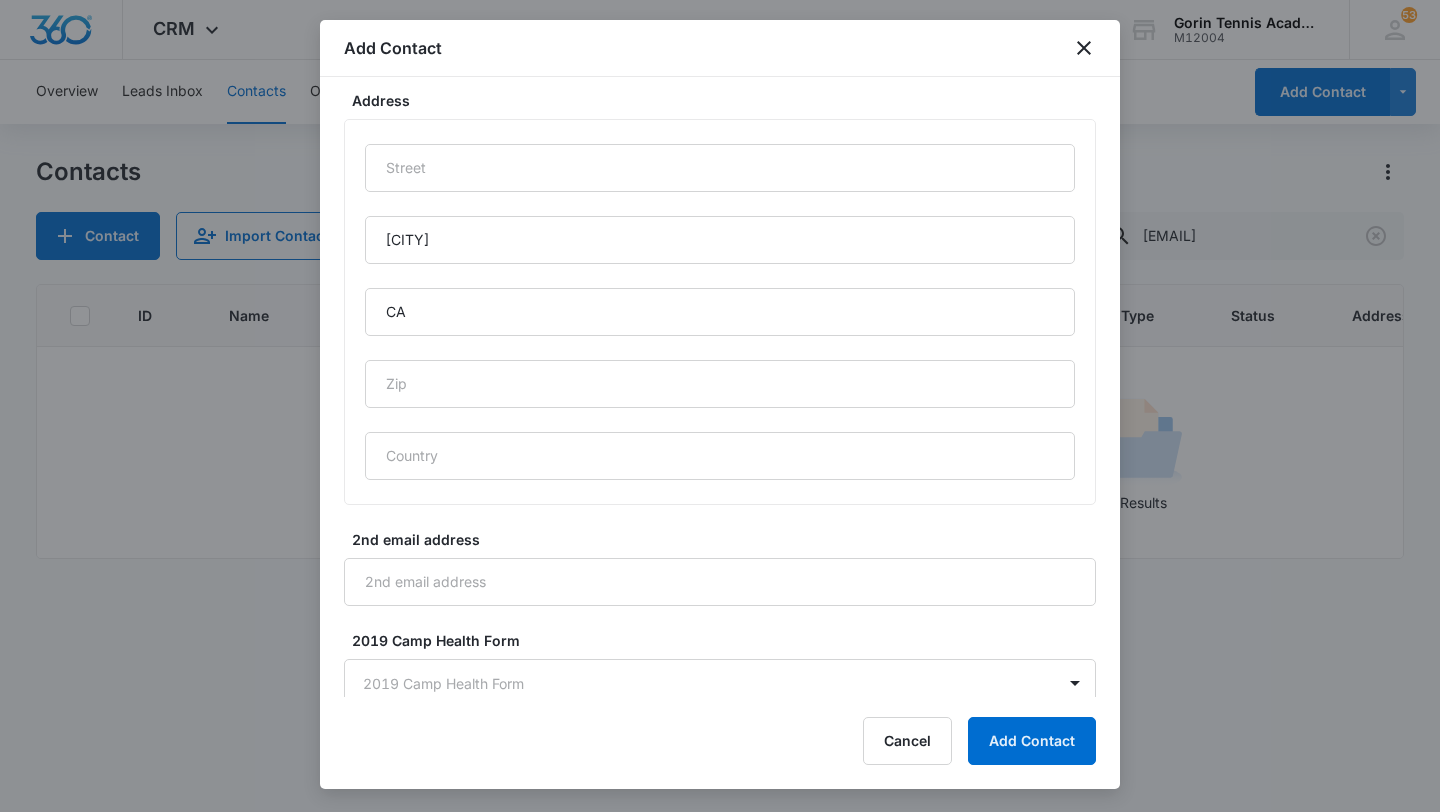 scroll, scrollTop: 1644, scrollLeft: 0, axis: vertical 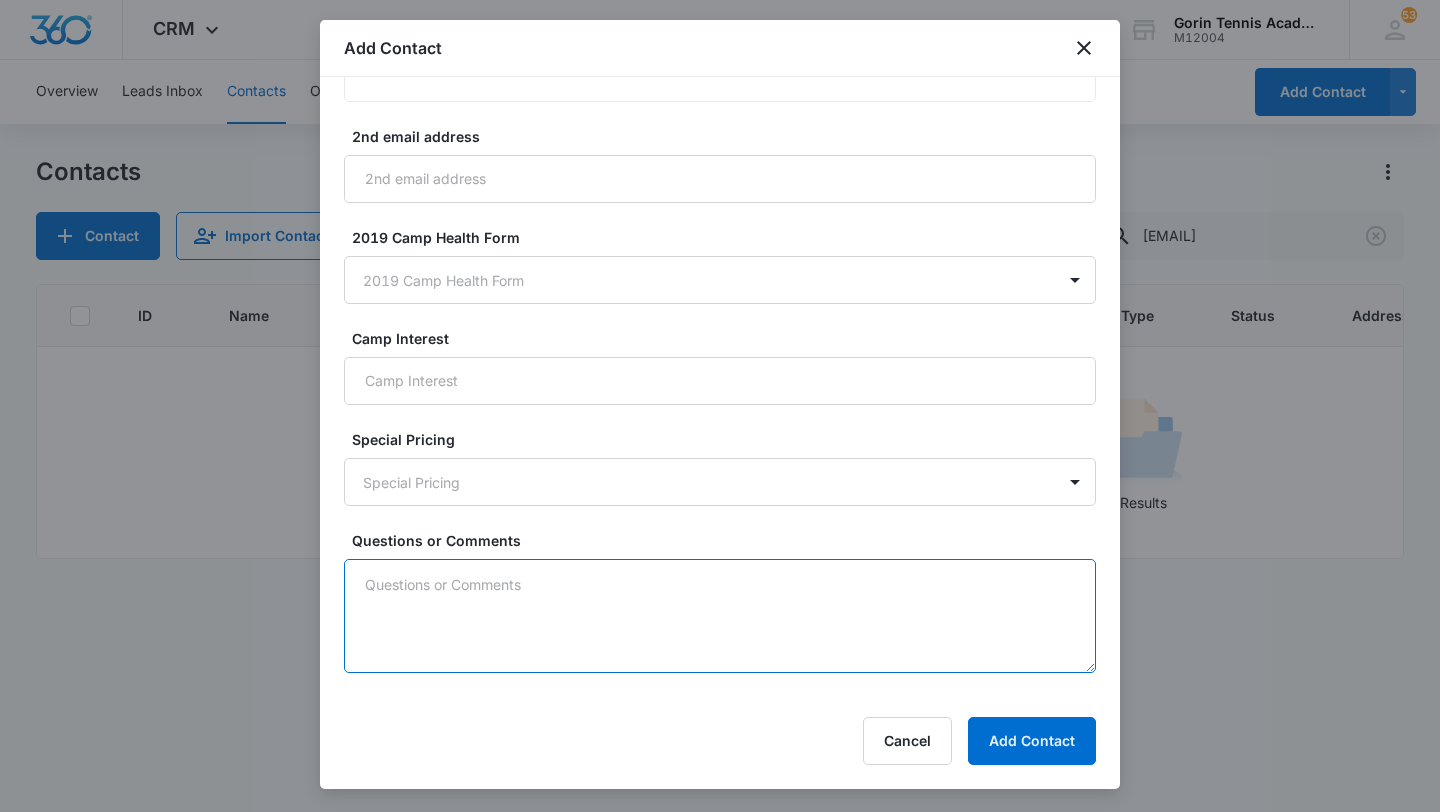 click on "Questions or Comments" at bounding box center (720, 616) 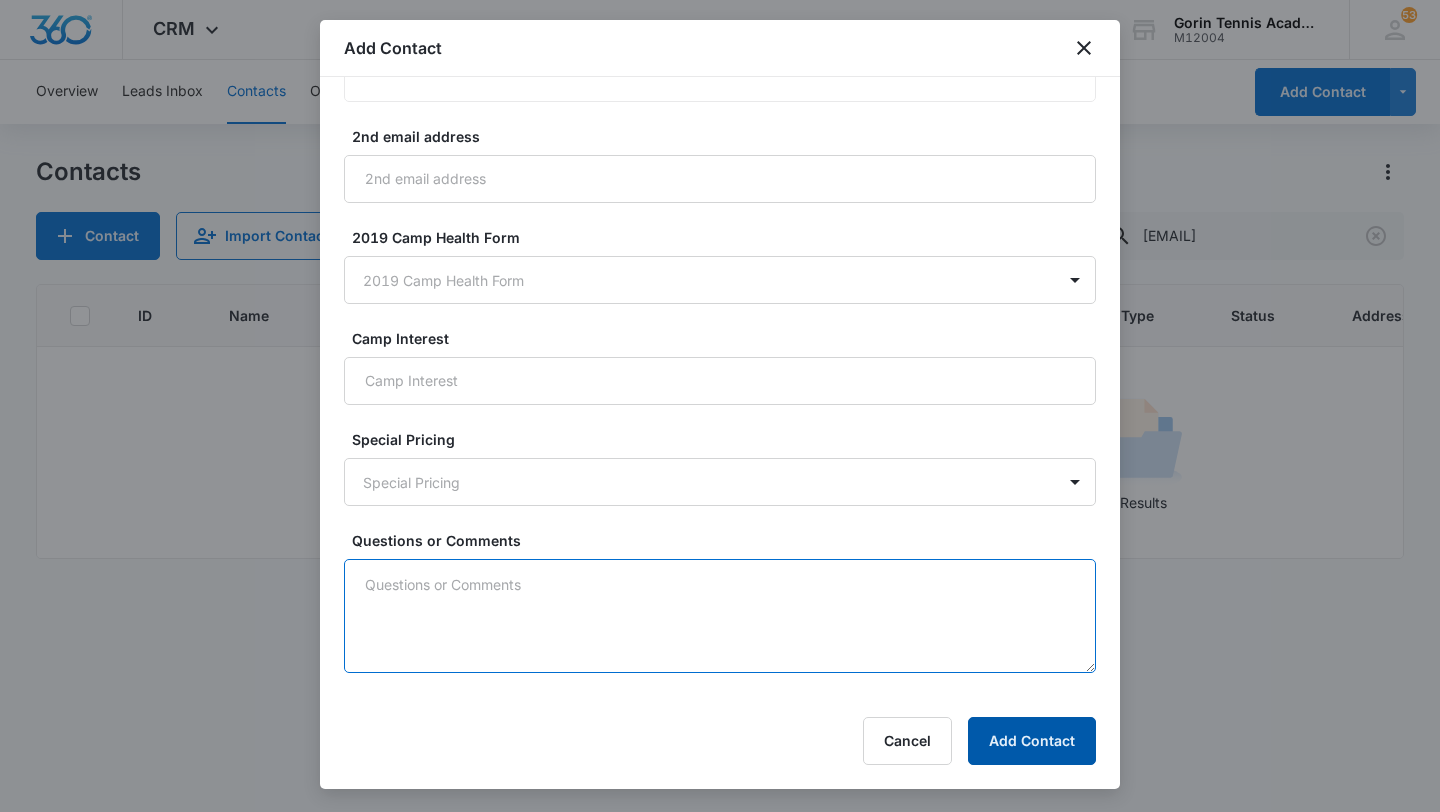 paste on "Hello,
We live in [CITY] and my son ([FIRST]) has been playing tennis for about 4 yrs now. He competes at the 14U L6 level currently. We would love to join Gorin but the distance from our home is a limiting factor. We were wondering if we could just do private lessons (on the weekends) with one of your coaches even if we can’t join the academy. Please let me know.
Thank you,
[FIRST]" 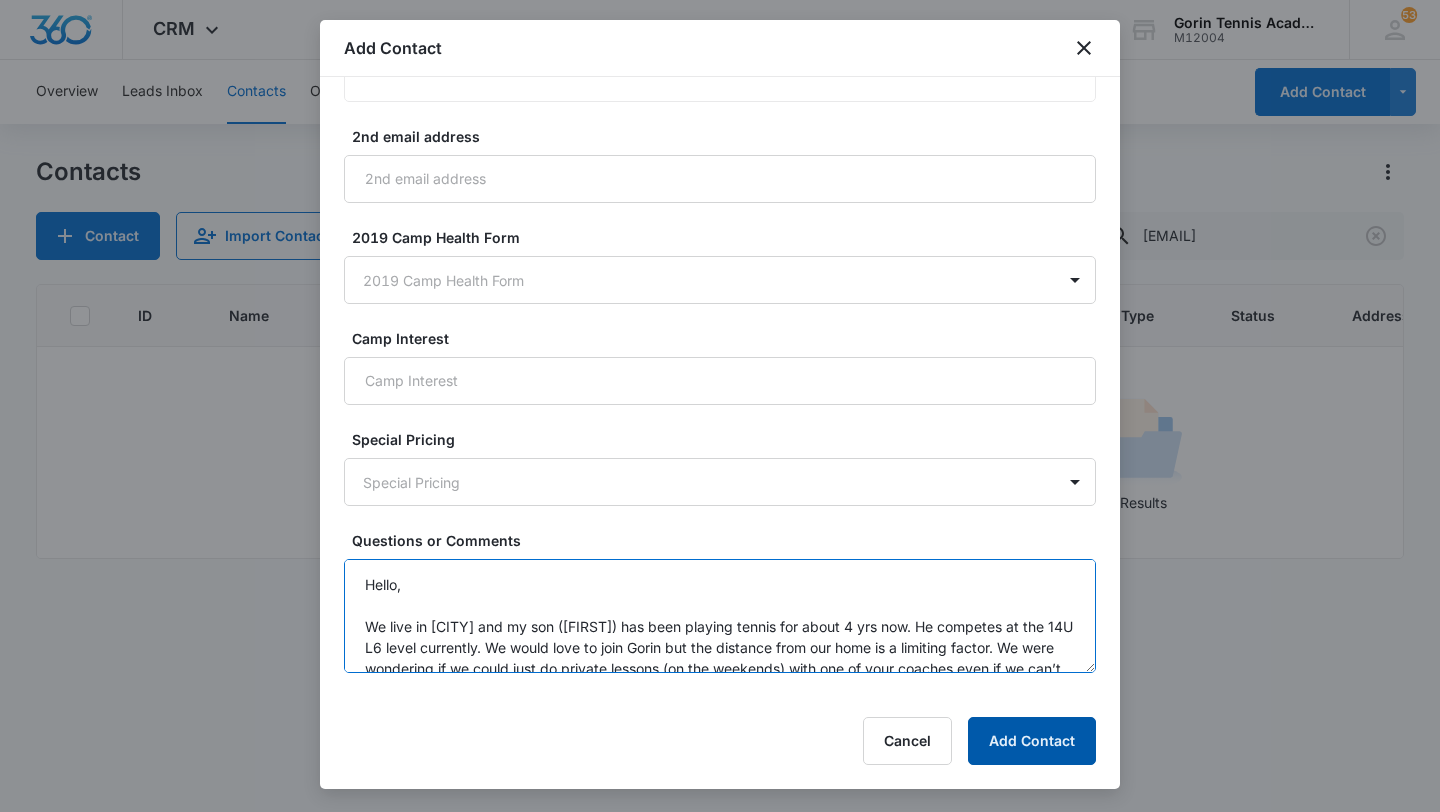 scroll, scrollTop: 110, scrollLeft: 0, axis: vertical 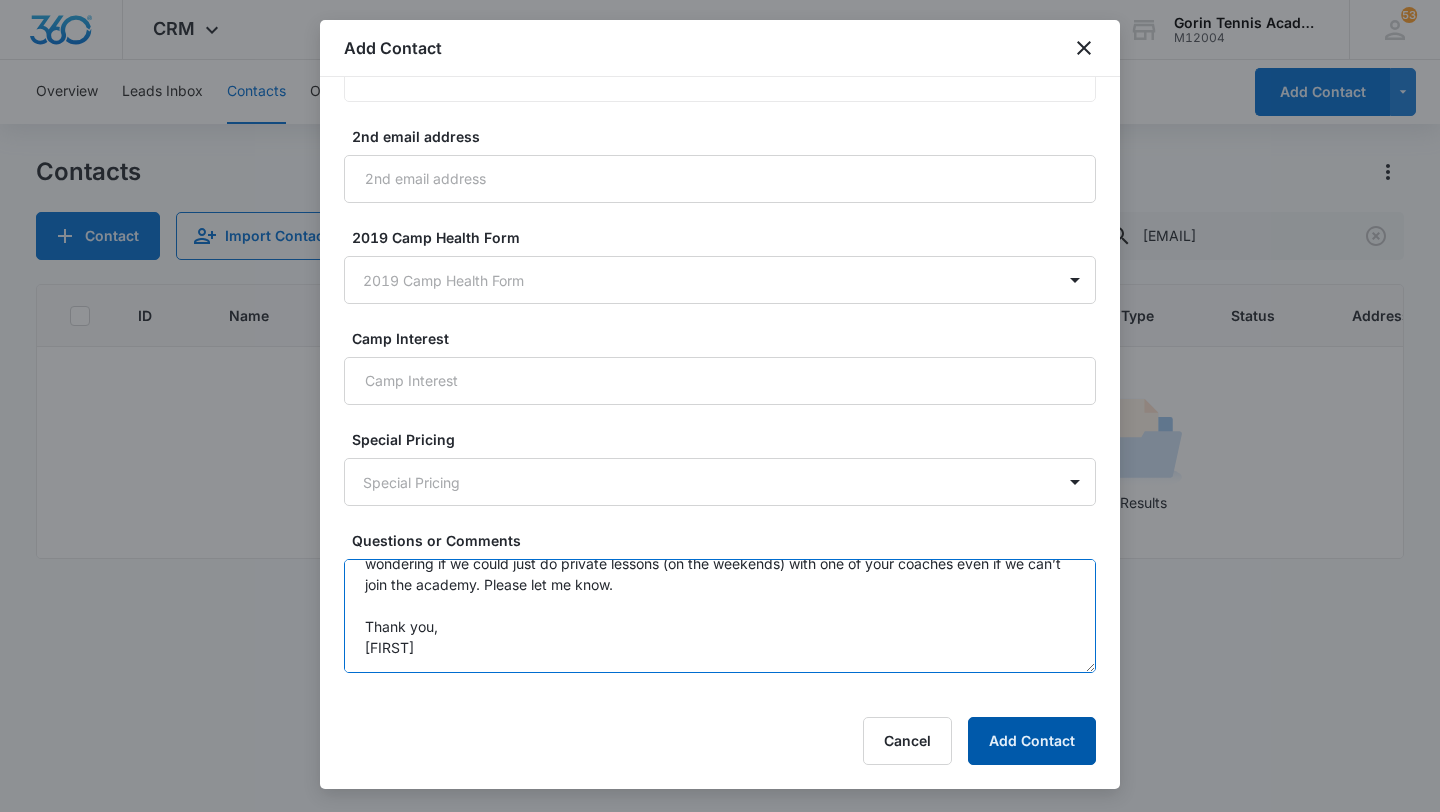 type on "Hello,
We live in [CITY] and my son ([FIRST]) has been playing tennis for about 4 yrs now. He competes at the 14U L6 level currently. We would love to join Gorin but the distance from our home is a limiting factor. We were wondering if we could just do private lessons (on the weekends) with one of your coaches even if we can’t join the academy. Please let me know.
Thank you,
[FIRST]" 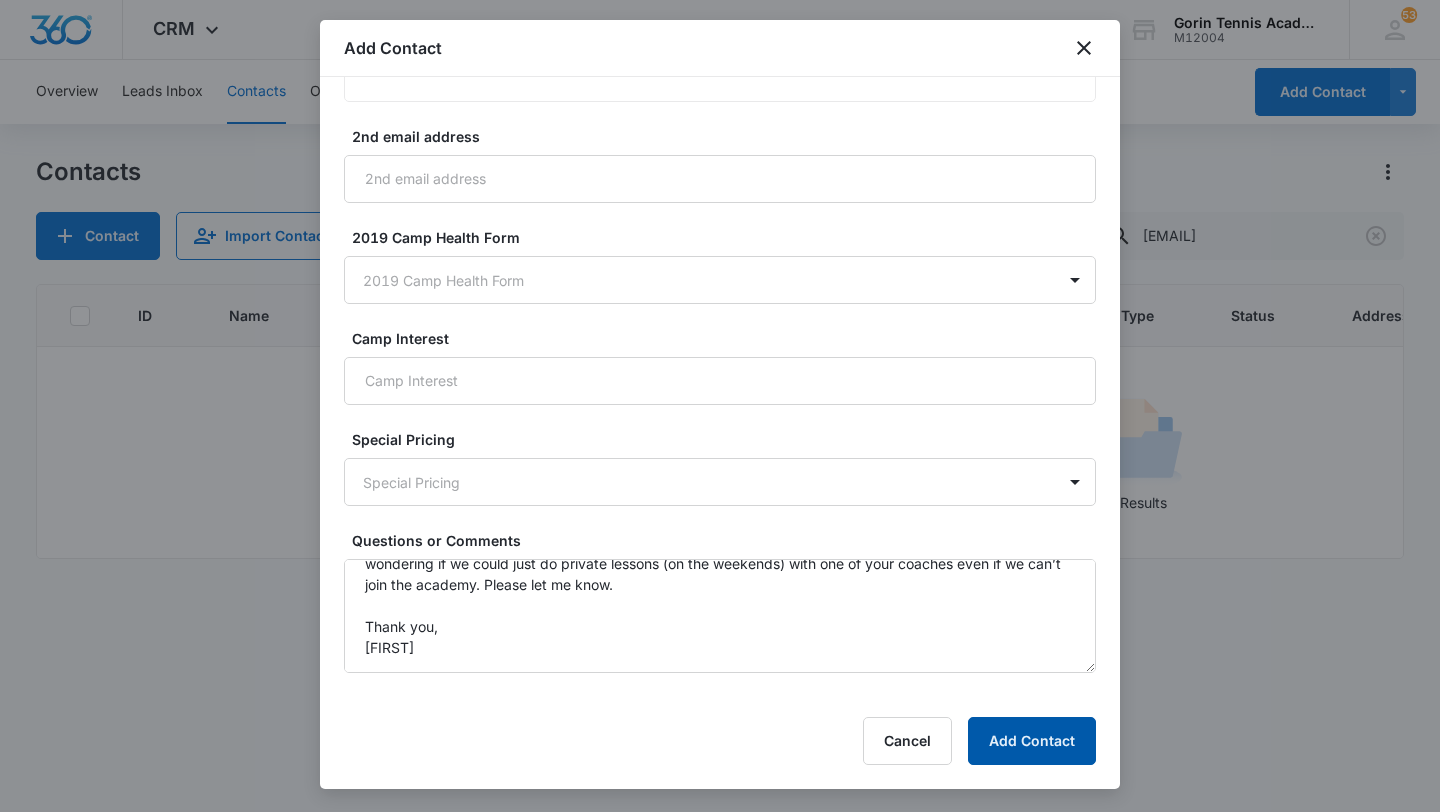 click on "Add Contact" at bounding box center [1032, 741] 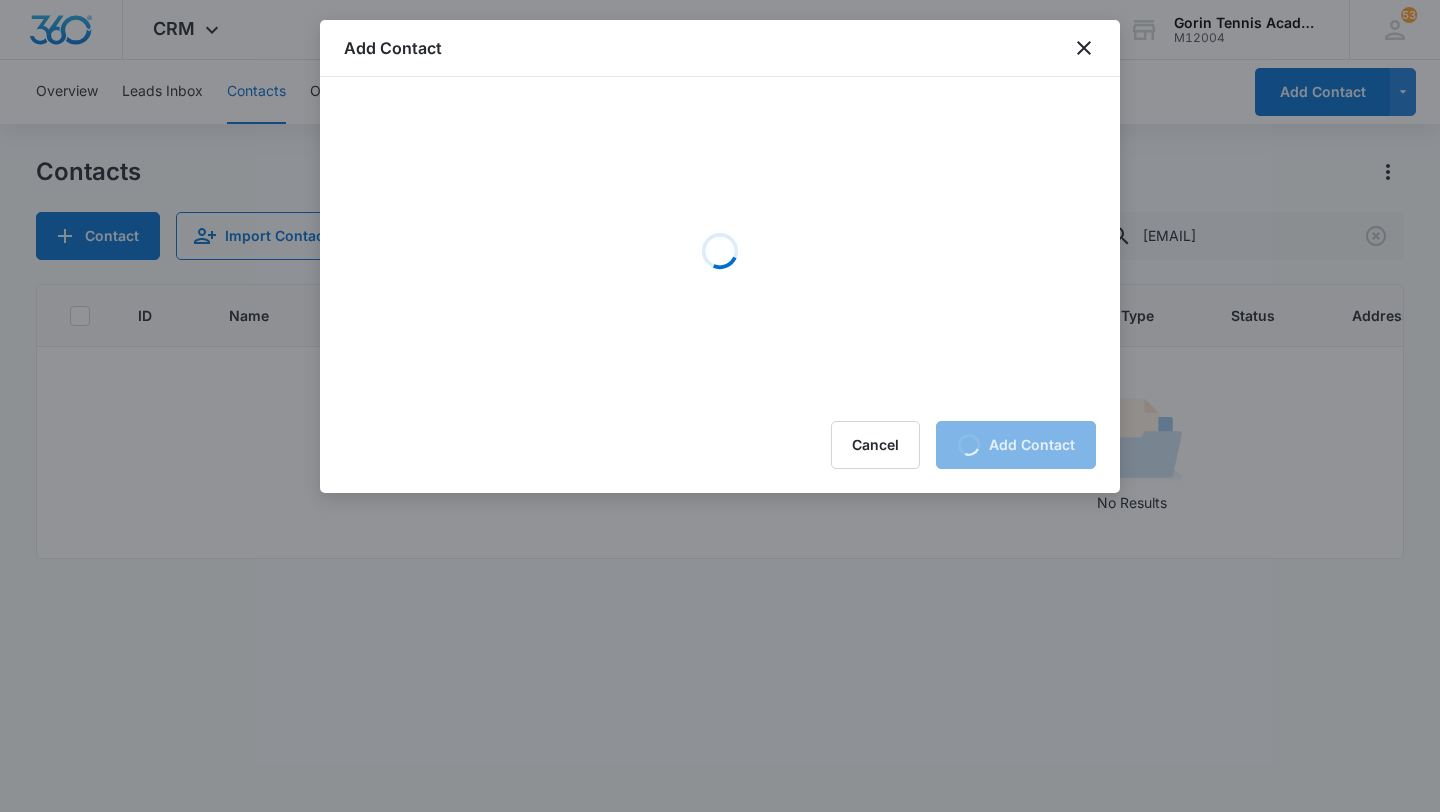 scroll, scrollTop: 0, scrollLeft: 0, axis: both 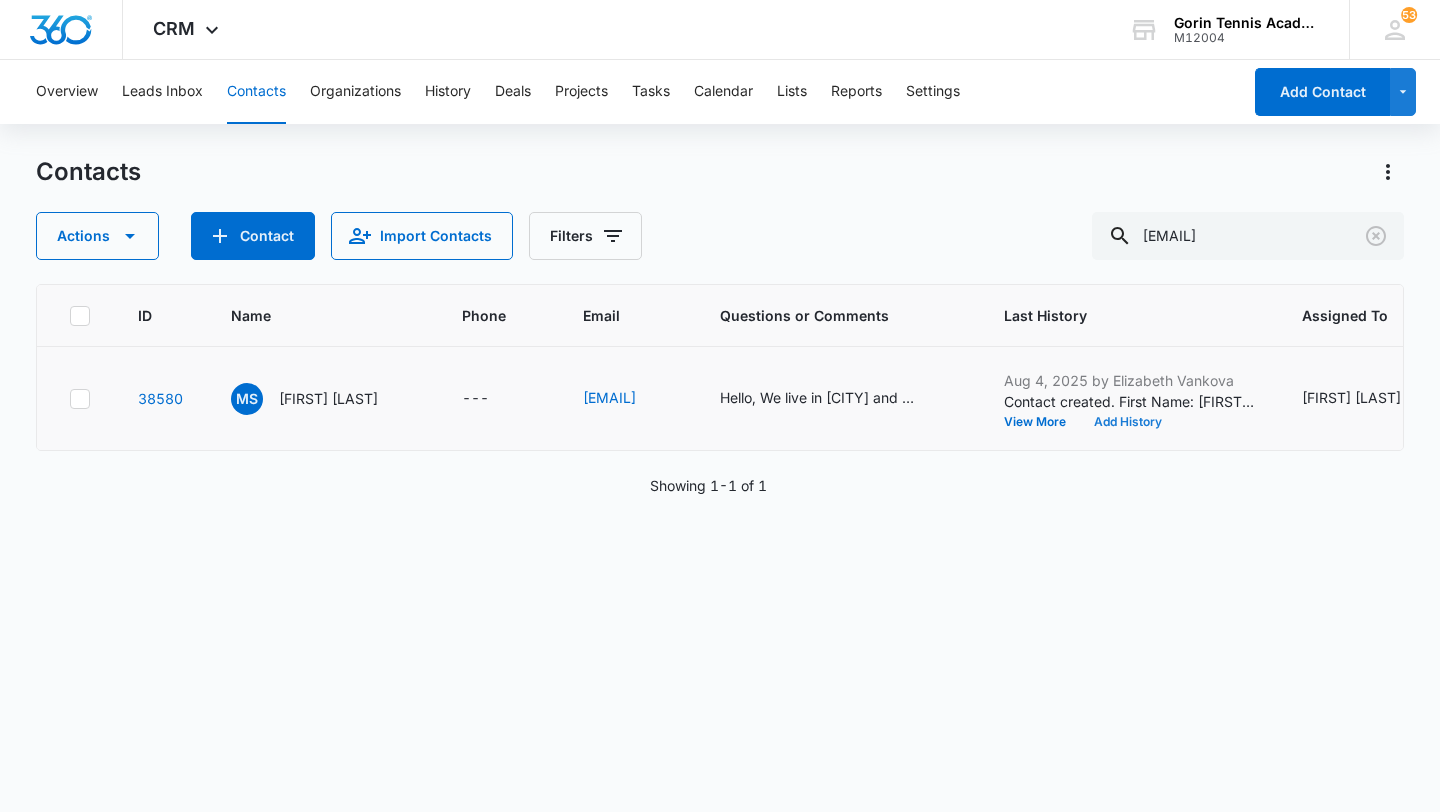 click on "Add History" at bounding box center [1128, 422] 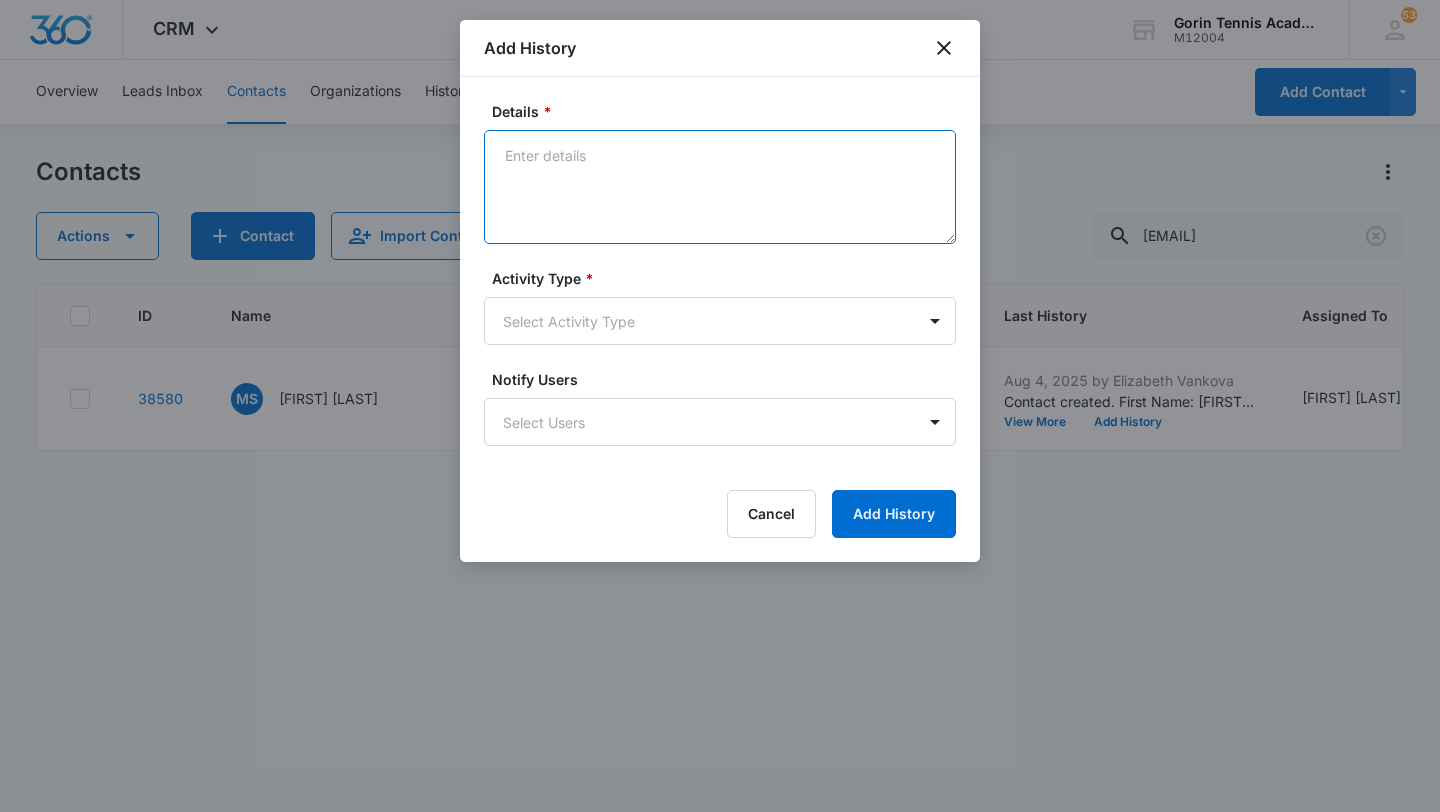click on "Details *" at bounding box center (720, 187) 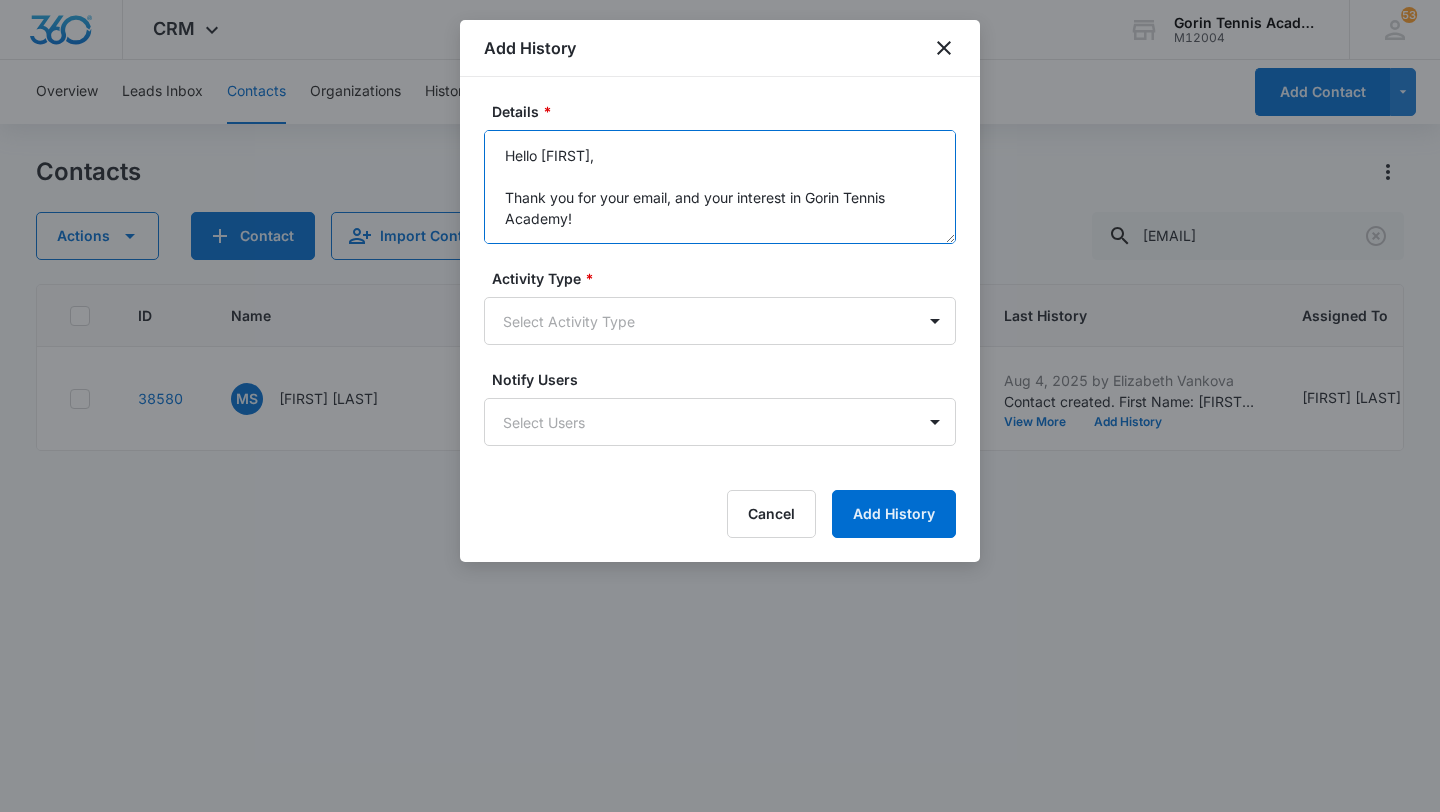 scroll, scrollTop: 299, scrollLeft: 0, axis: vertical 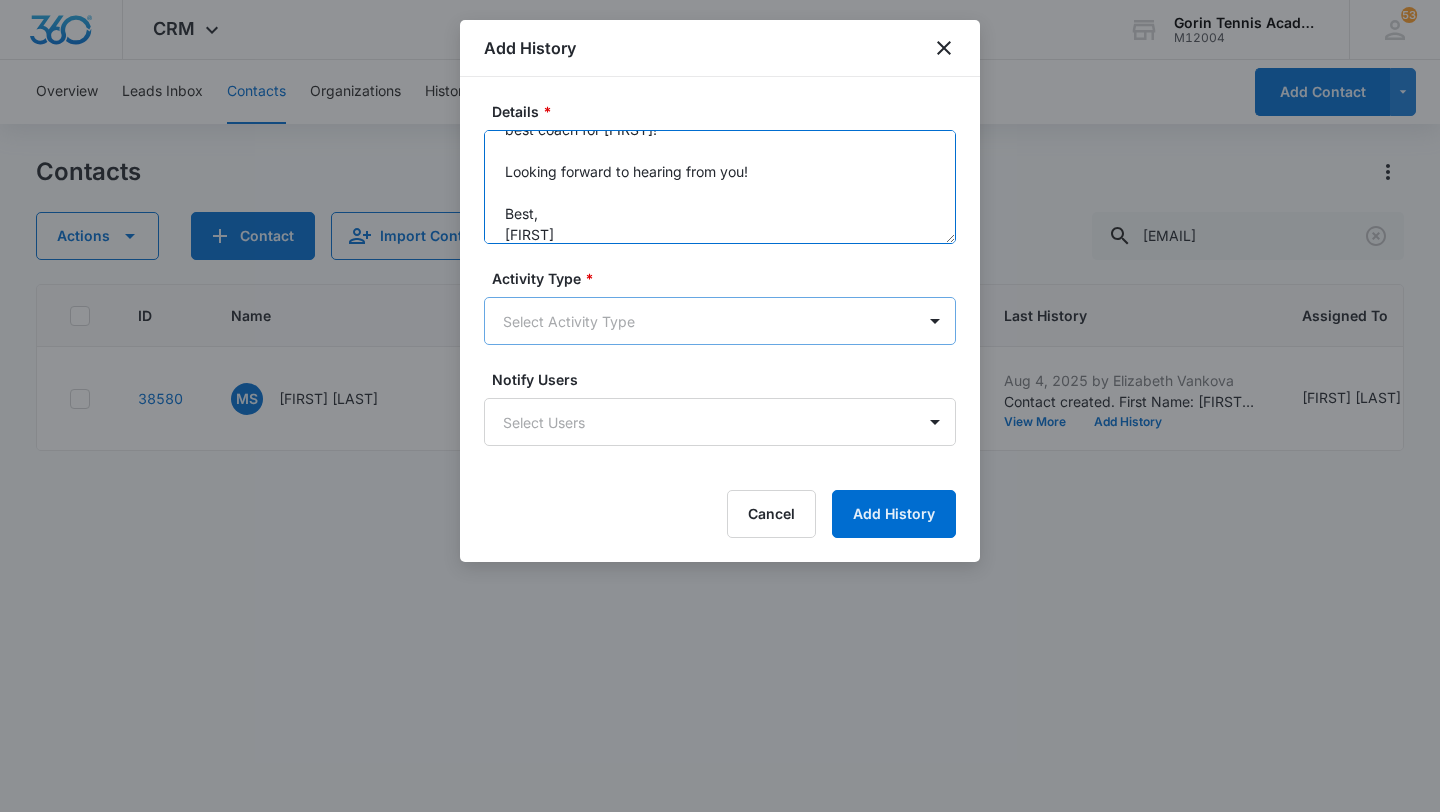 type on "Hello [FIRST],
Thank you for your email, and your interest in Gorin Tennis Academy!
Absolutely! Gorin Tennis Academy works with professional tennis coaches and is the only GPTCA-certified academy in the USA. Tennis coach rates start at $135/hour and go up from there based on the coach's experience and time spent at the academy. Please let me know what time works best for you on the weekends, and I will connect you with the available coach. Also, please let me know if you have any preferences regarding the coach's style or experience. That information will help me find the best coach for [FIRST]!
Looking forward to hearing from you!
Best,
[FIRST]" 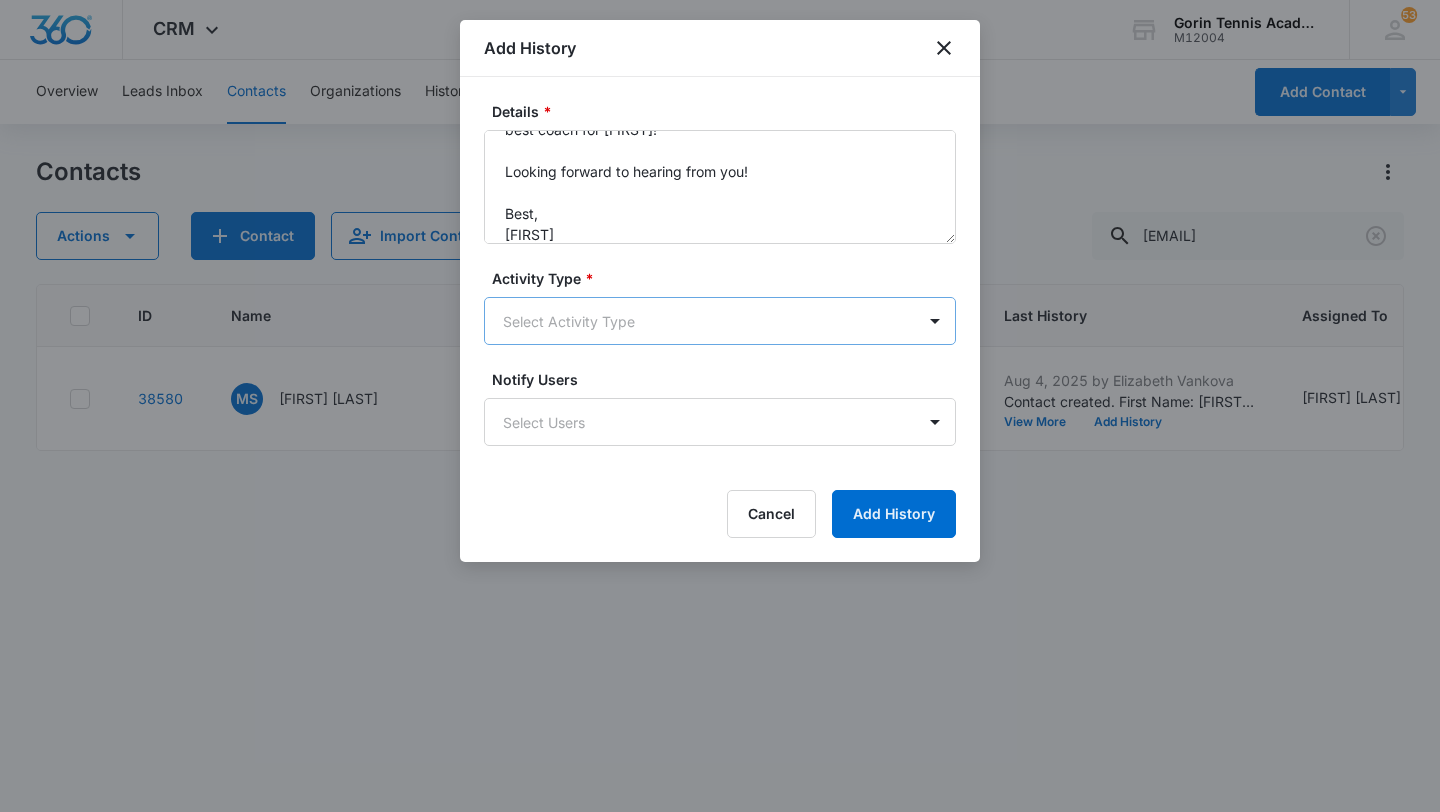 click on "CRM Apps Reputation Websites Forms CRM Email Social Shop Payments POS Content Ads Intelligence Files Brand Settings Gorin Tennis Academy M12004 Your Accounts View All 53 EV [FIRST] [LAST] [EMAIL] My Profile 53 Notifications Support Logout Terms & Conditions   •   Privacy Policy Overview Leads Inbox Contacts Organizations History Deals Projects Tasks Calendar Lists Reports Settings Add Contact Contacts Contact Import Contacts Filters [EMAIL] ID Name Phone Email Questions or Comments Last History Assigned To Type Status Address Camp Interest Origin Location Mobile Phone Home Phone Work Phone 38580 MS [FIRST] [LAST] --- [EMAIL] Aug 4, 2025 by [FIRST] [LAST] Contact created.
First Name: [FIRST]
Last Name: [LAST]
Email: [EMAIL]
City: [CITY]
State: [STATE]
Questions or Comments: Hello,
We live in... View More Add History [FIRST] [LAST] Cupertino - De Anza College, Private Lessons, Saratoga/West Valley College Lead, Require Follow Up --- --- 1" at bounding box center (720, 406) 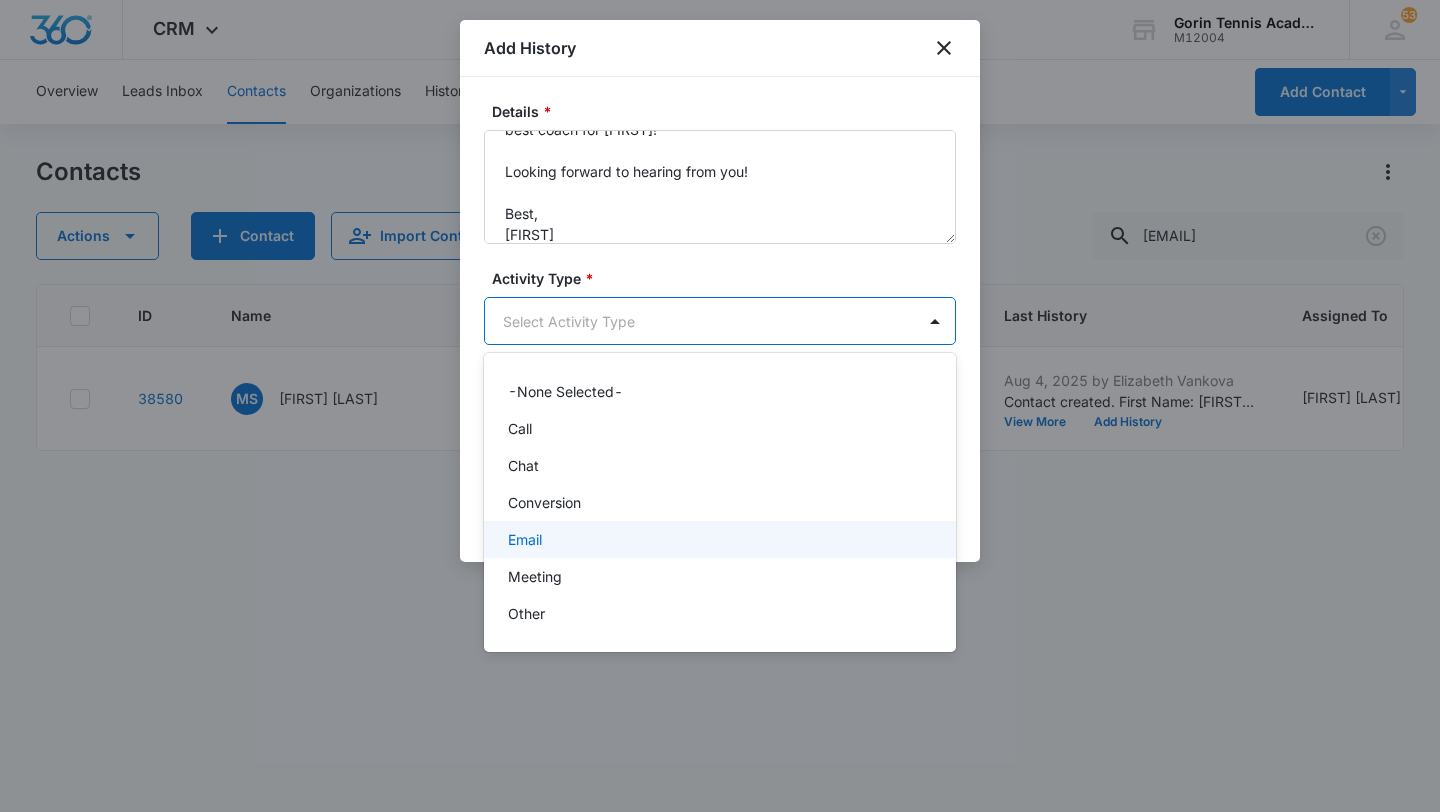 click on "Email" at bounding box center (525, 539) 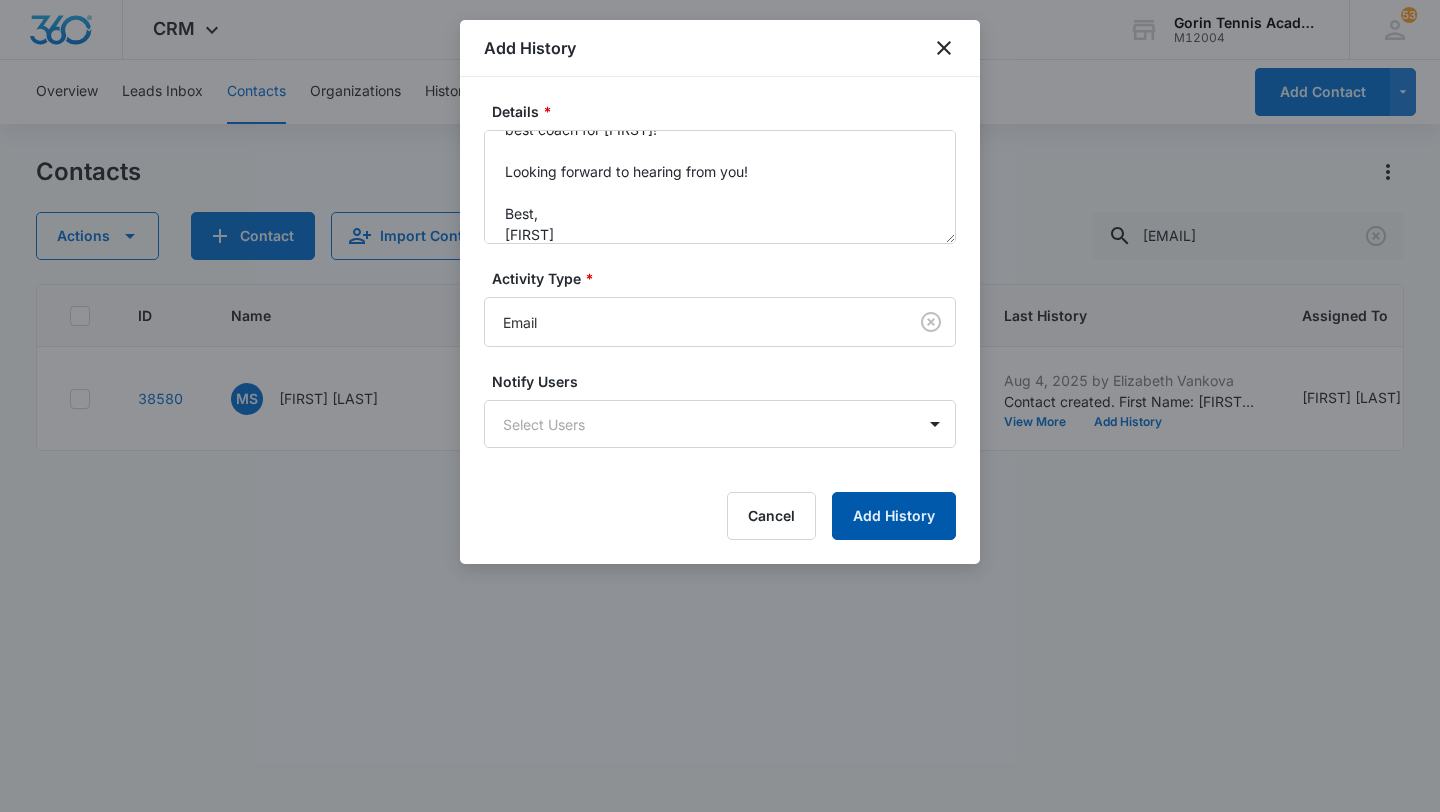 click on "Add History" at bounding box center [894, 516] 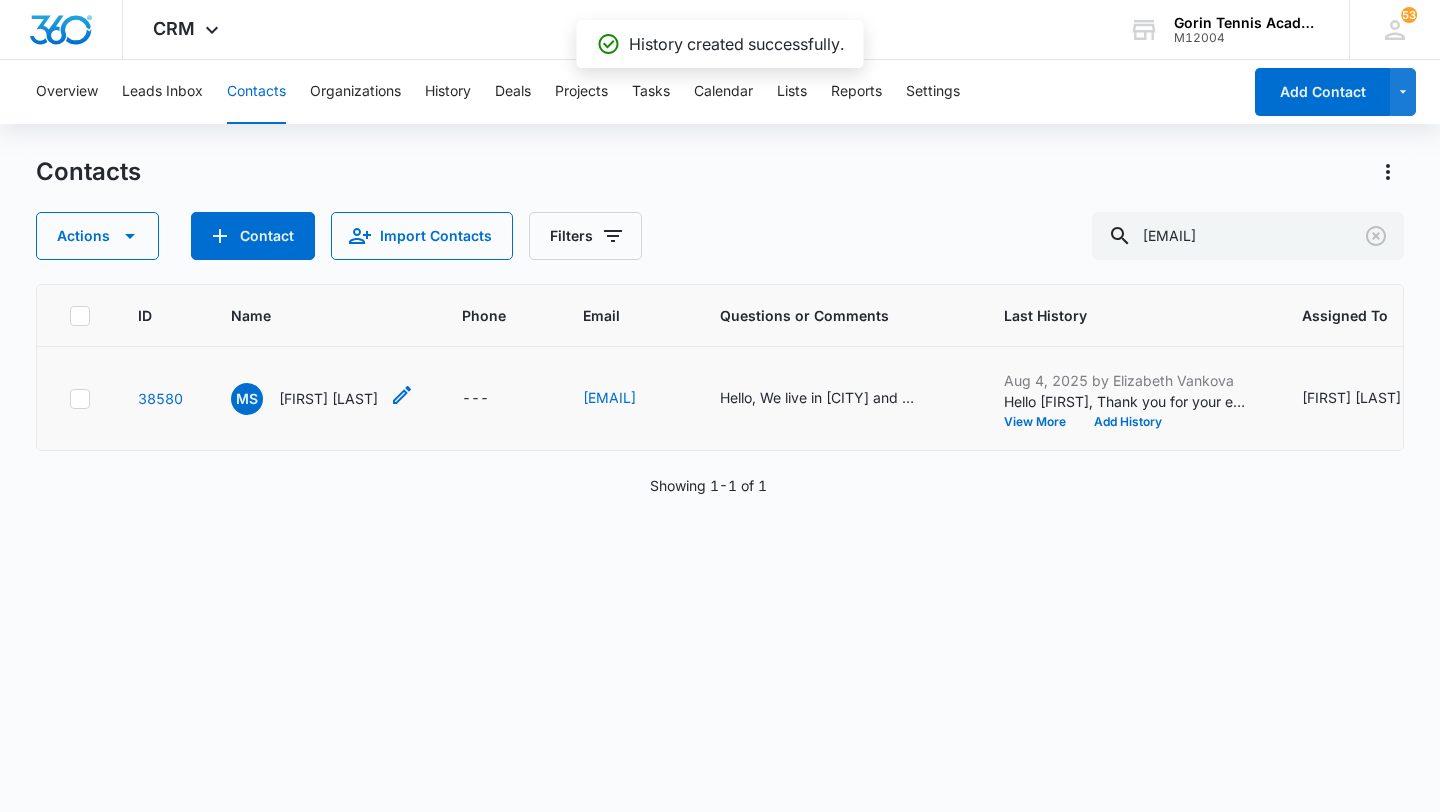 click on "[FIRST] [LAST]" at bounding box center [328, 398] 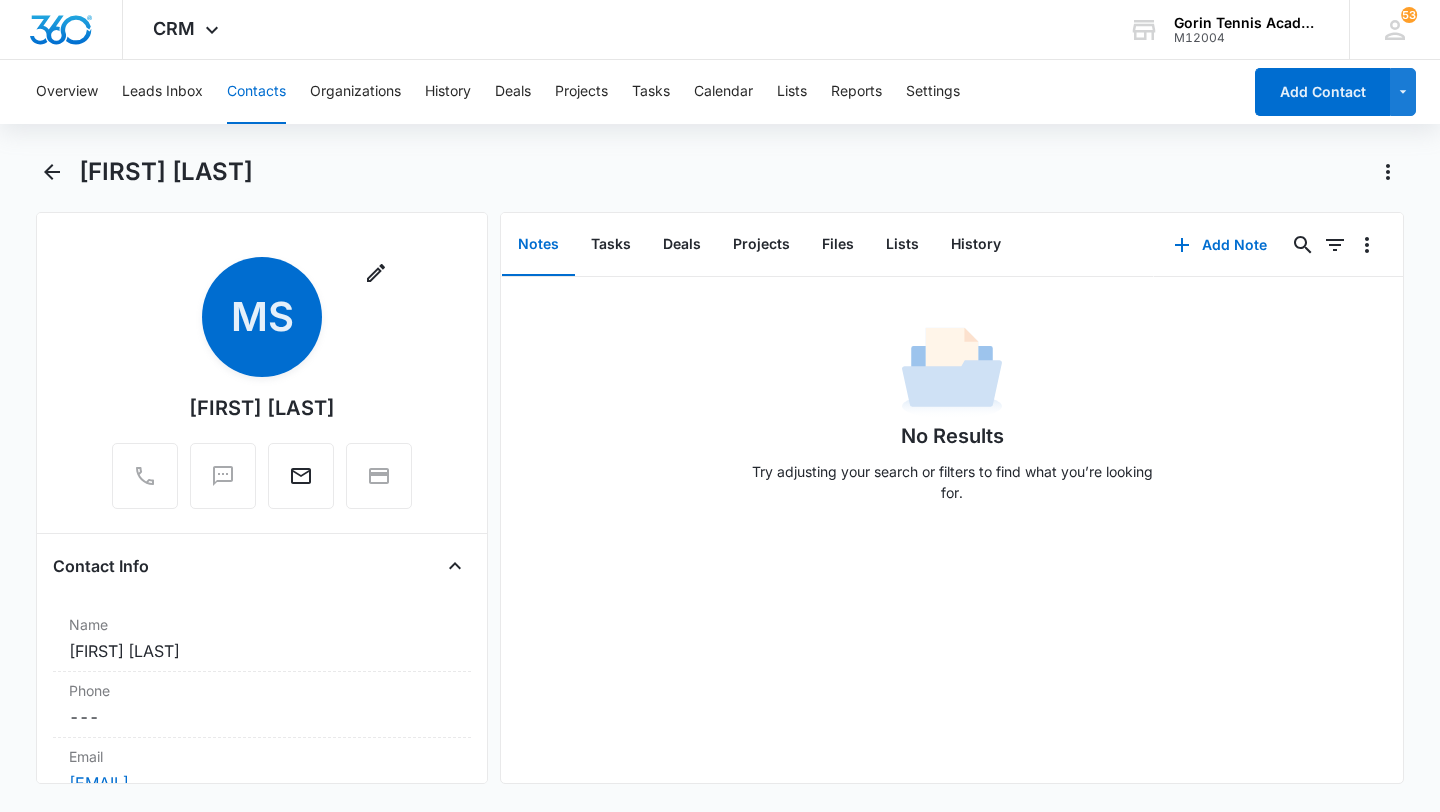 click on "Contacts" at bounding box center (256, 92) 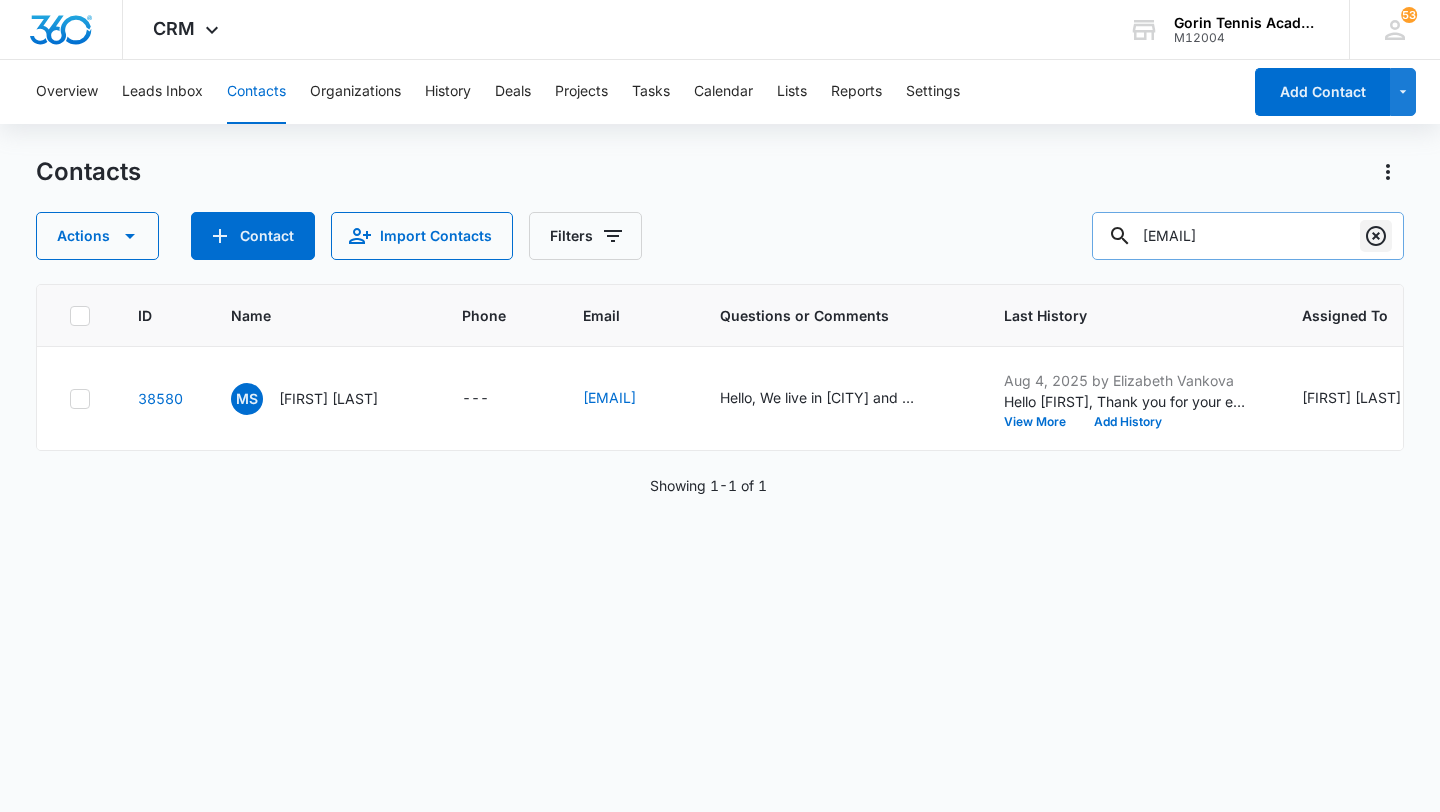 click 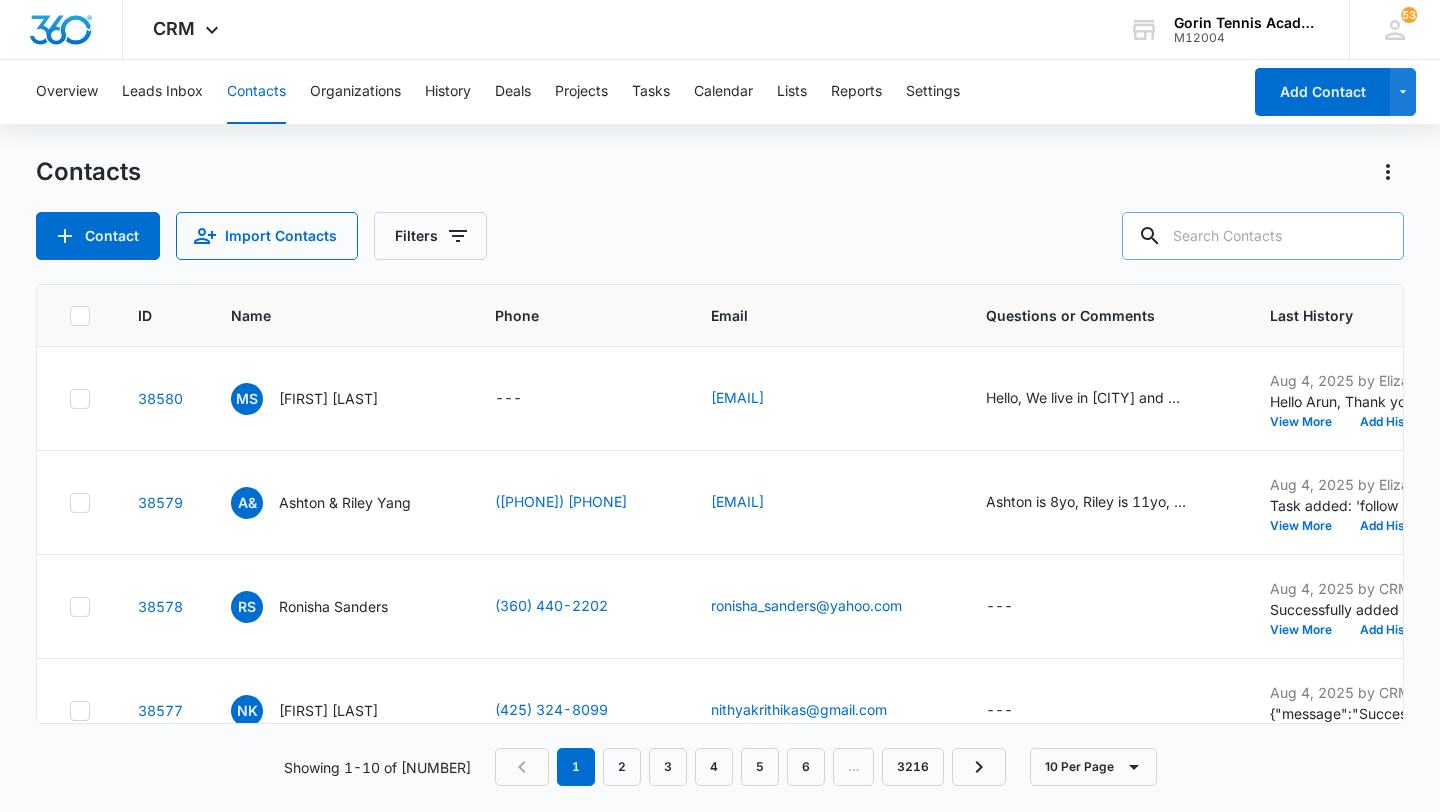 paste on "[EMAIL]" 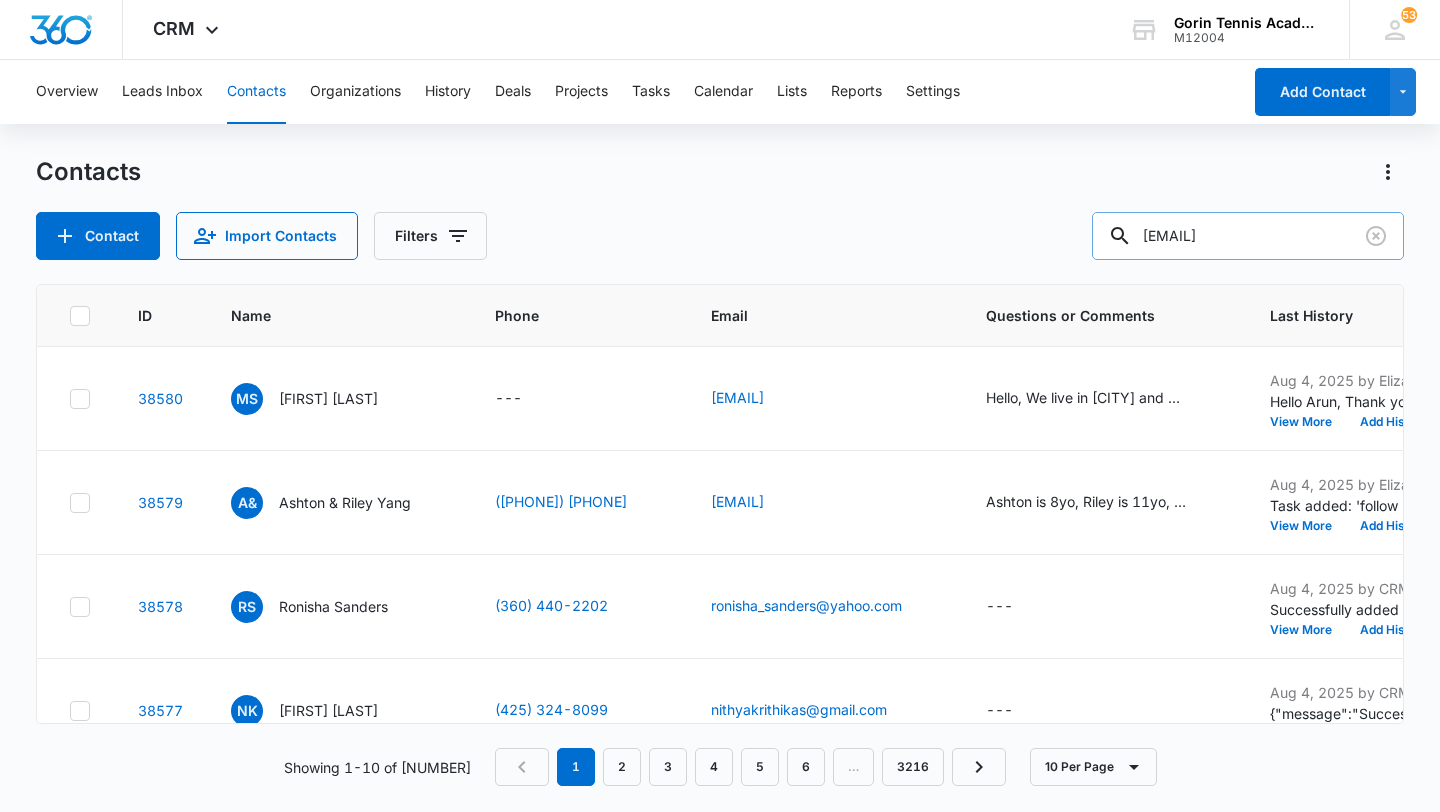 type on "[EMAIL]" 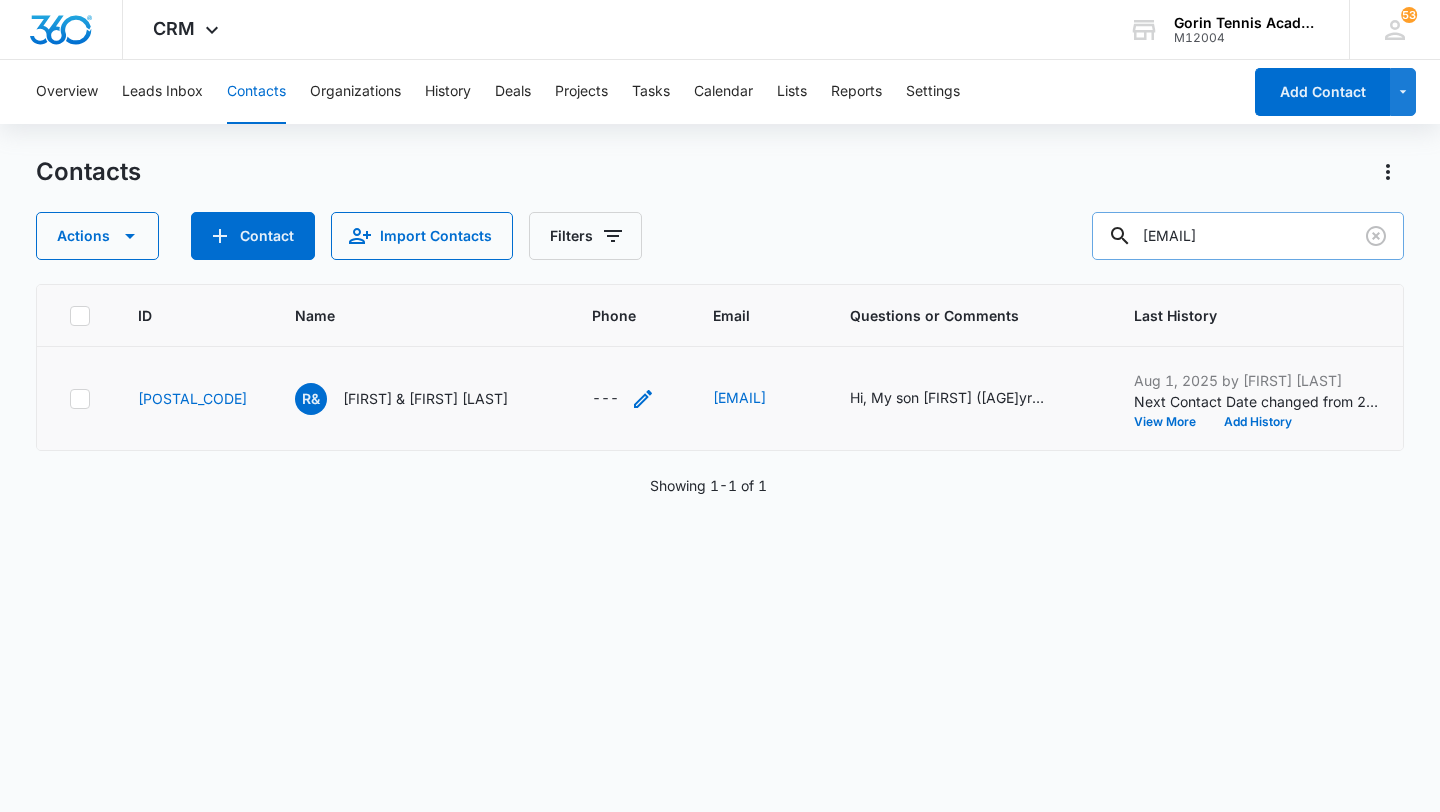 click 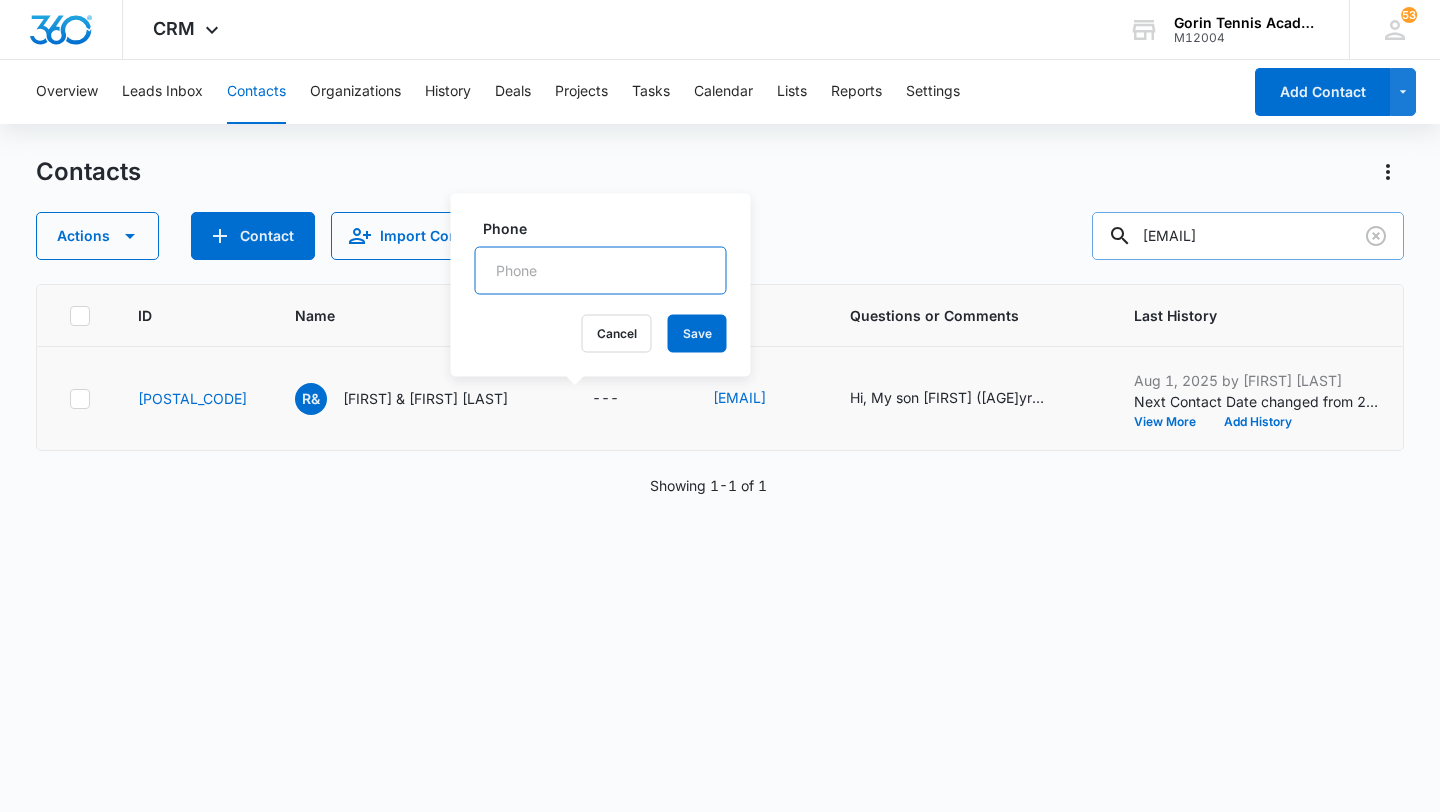 click on "Phone" at bounding box center (601, 271) 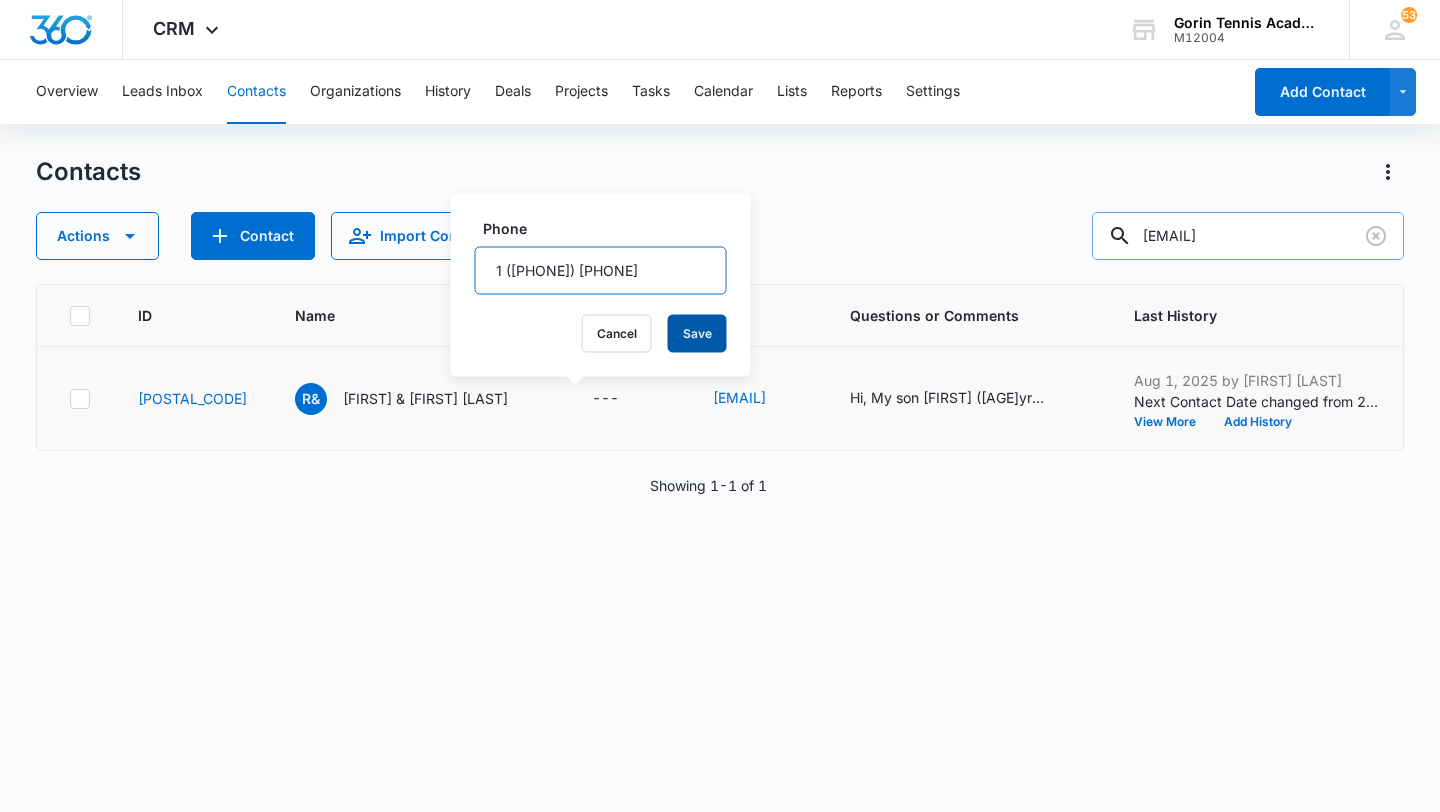 type on "1 ([PHONE]) [PHONE]" 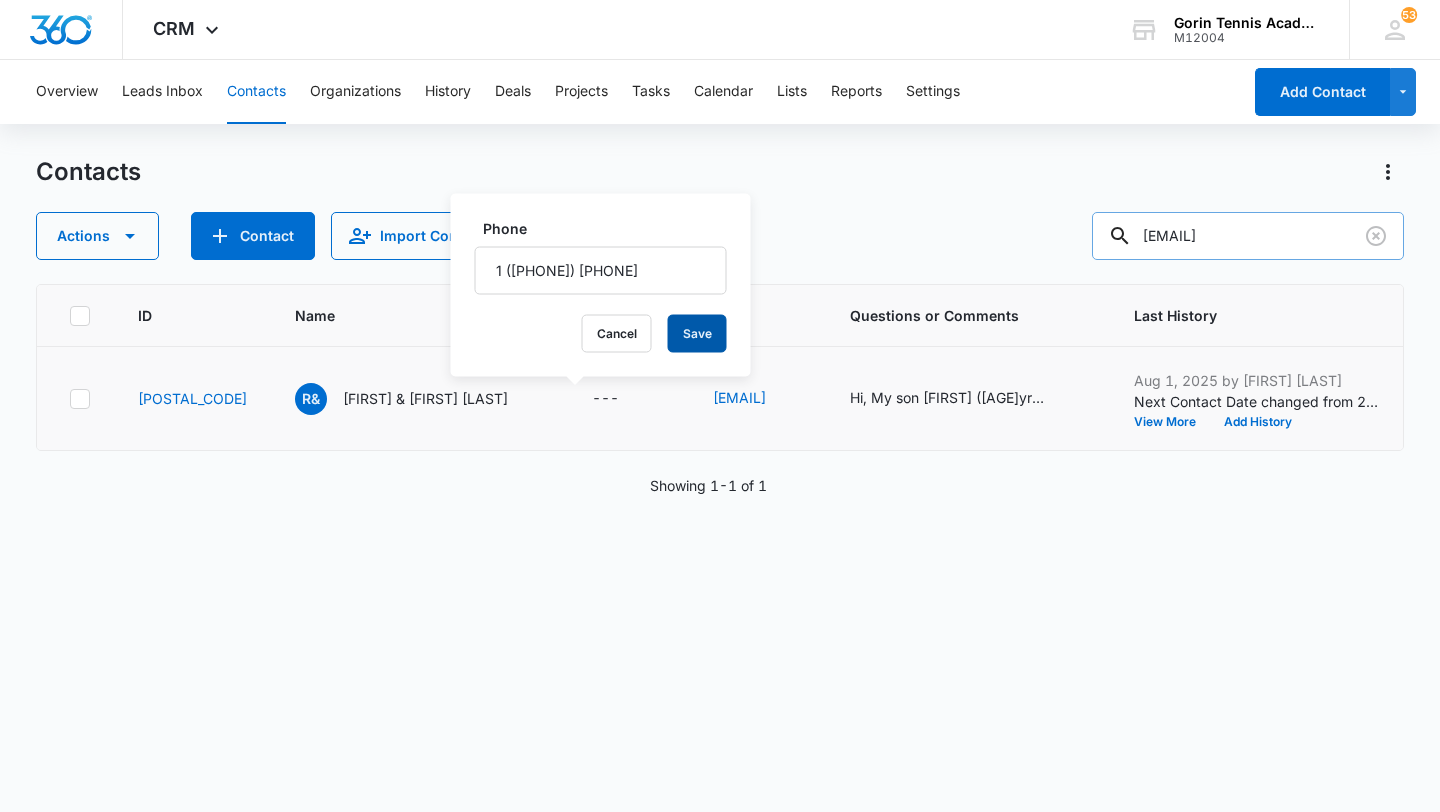 click on "Save" at bounding box center (697, 334) 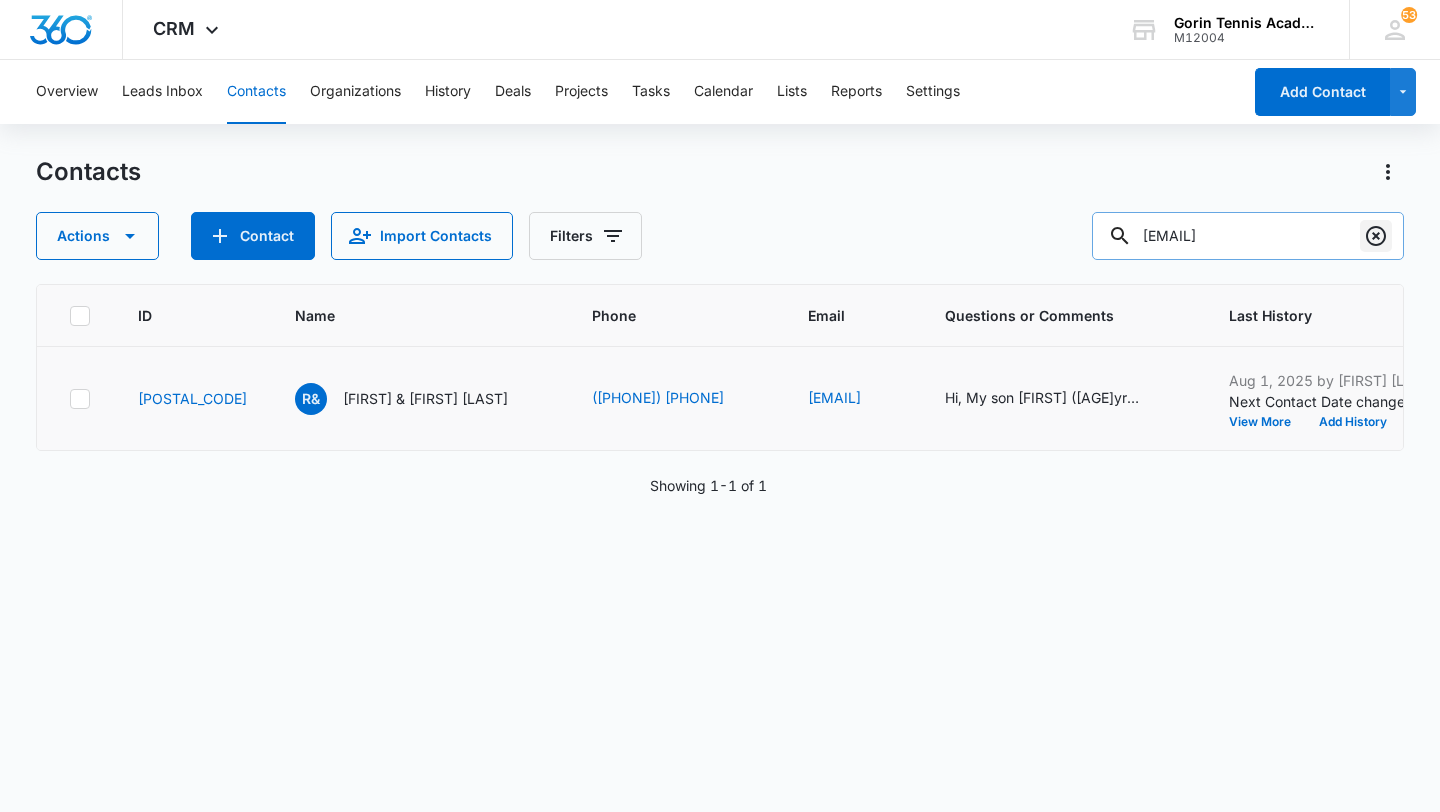 click 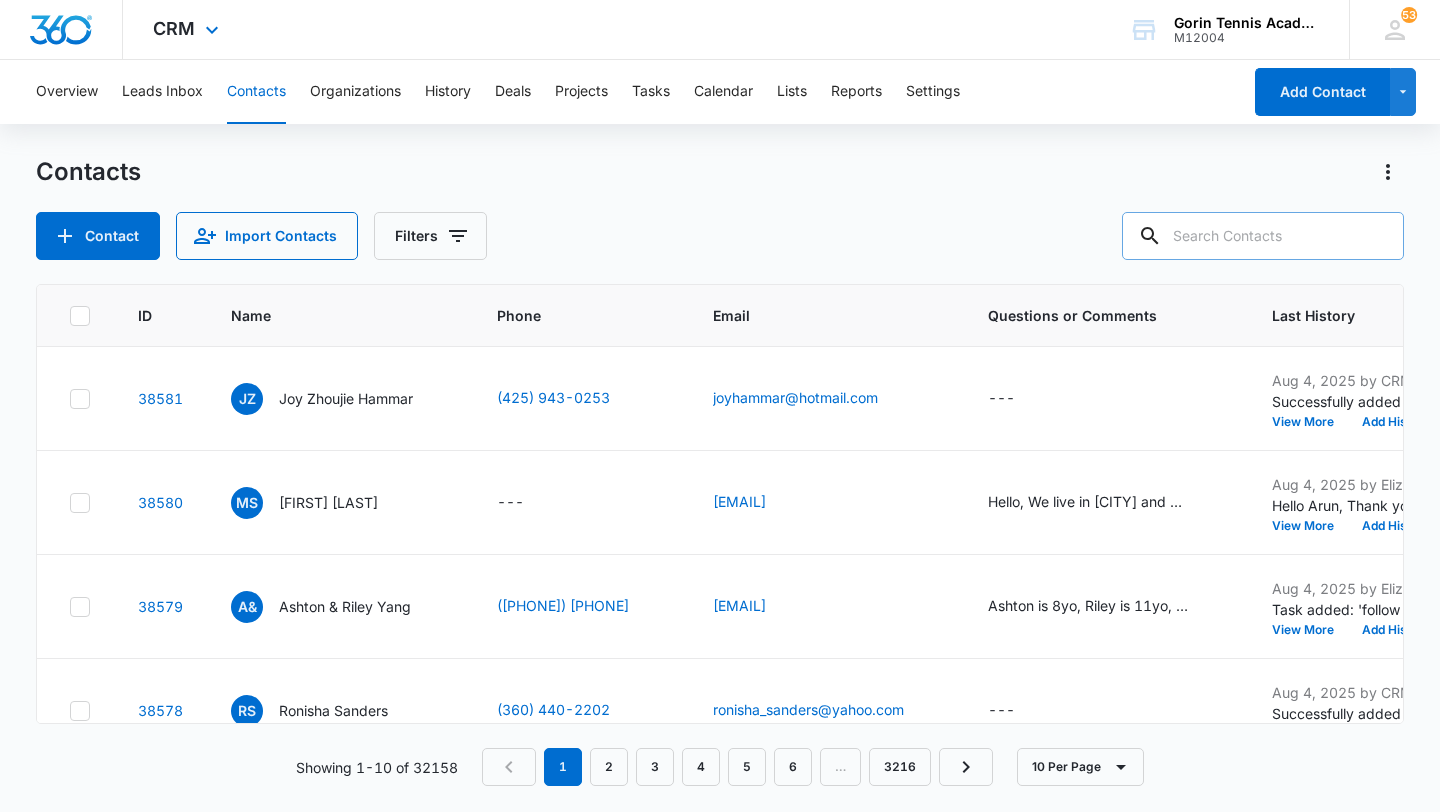 paste on "[EMAIL]" 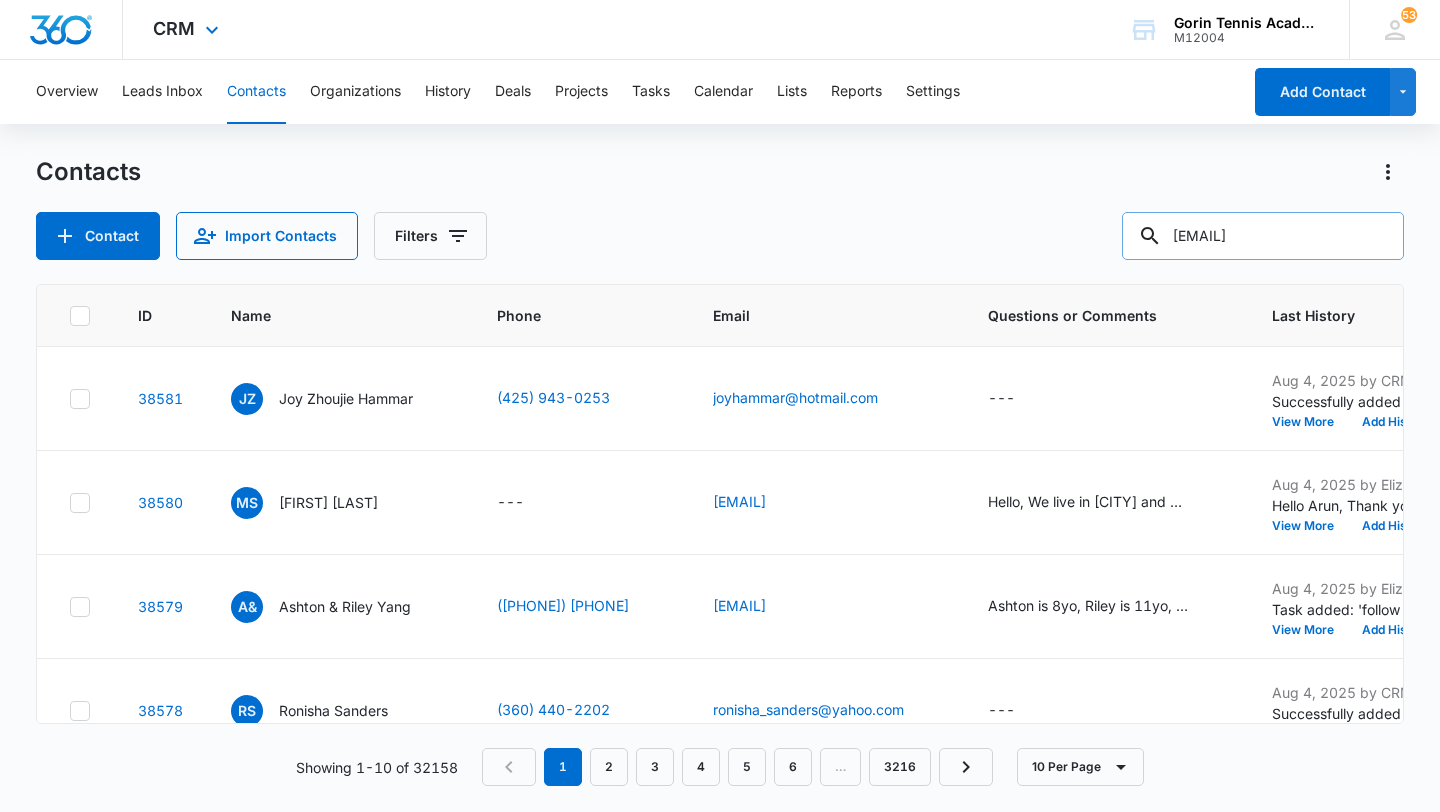 scroll, scrollTop: 0, scrollLeft: 13, axis: horizontal 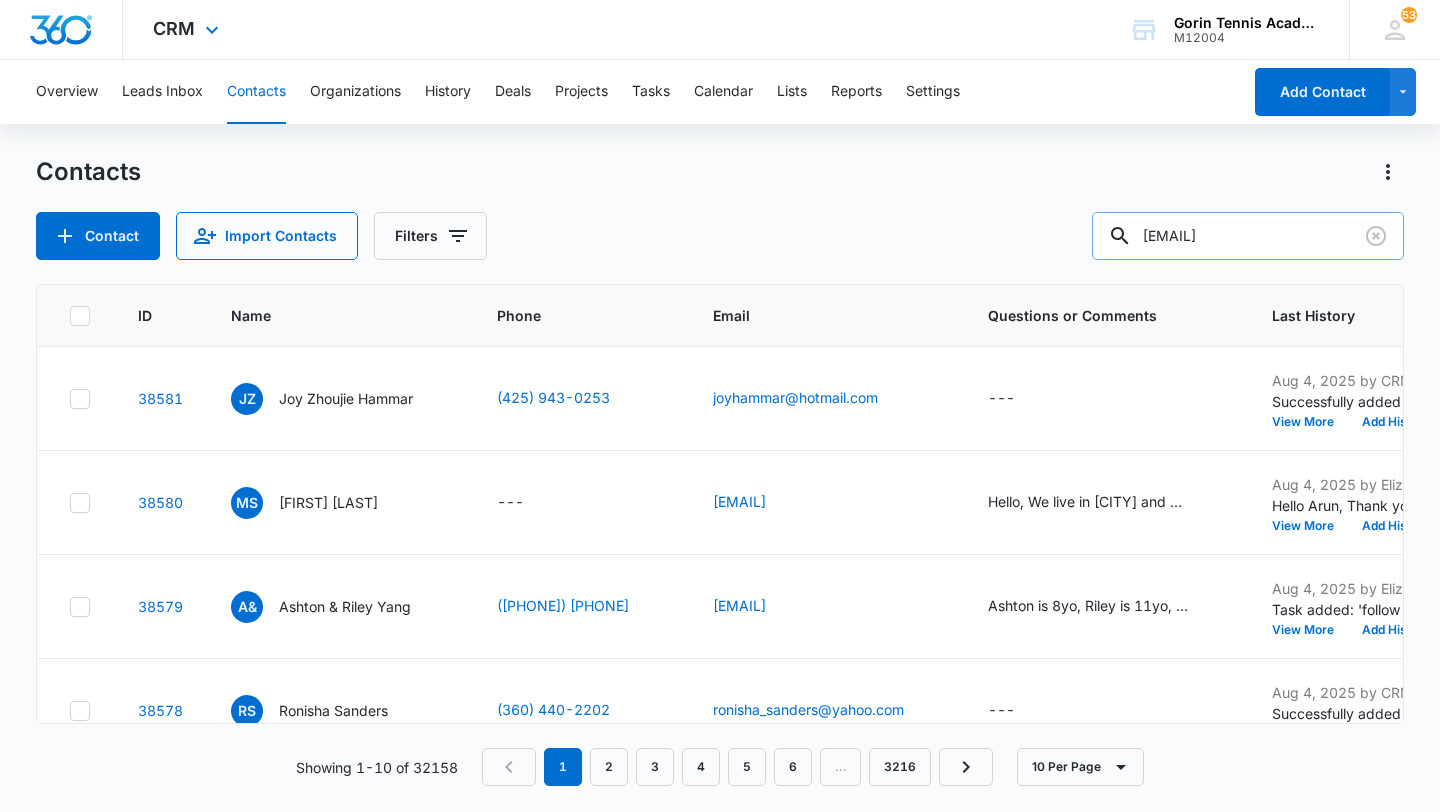 type on "[EMAIL]" 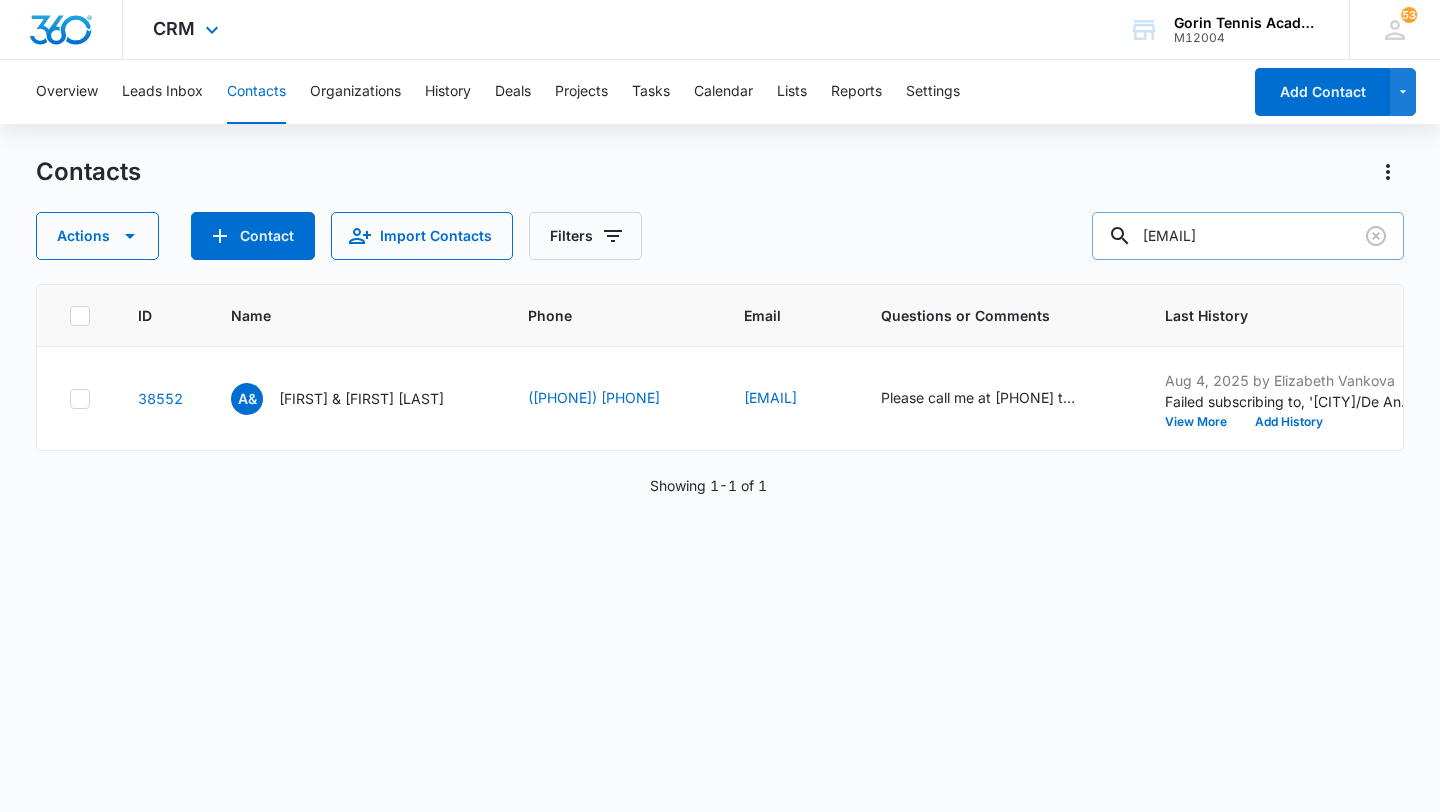 scroll, scrollTop: 0, scrollLeft: 0, axis: both 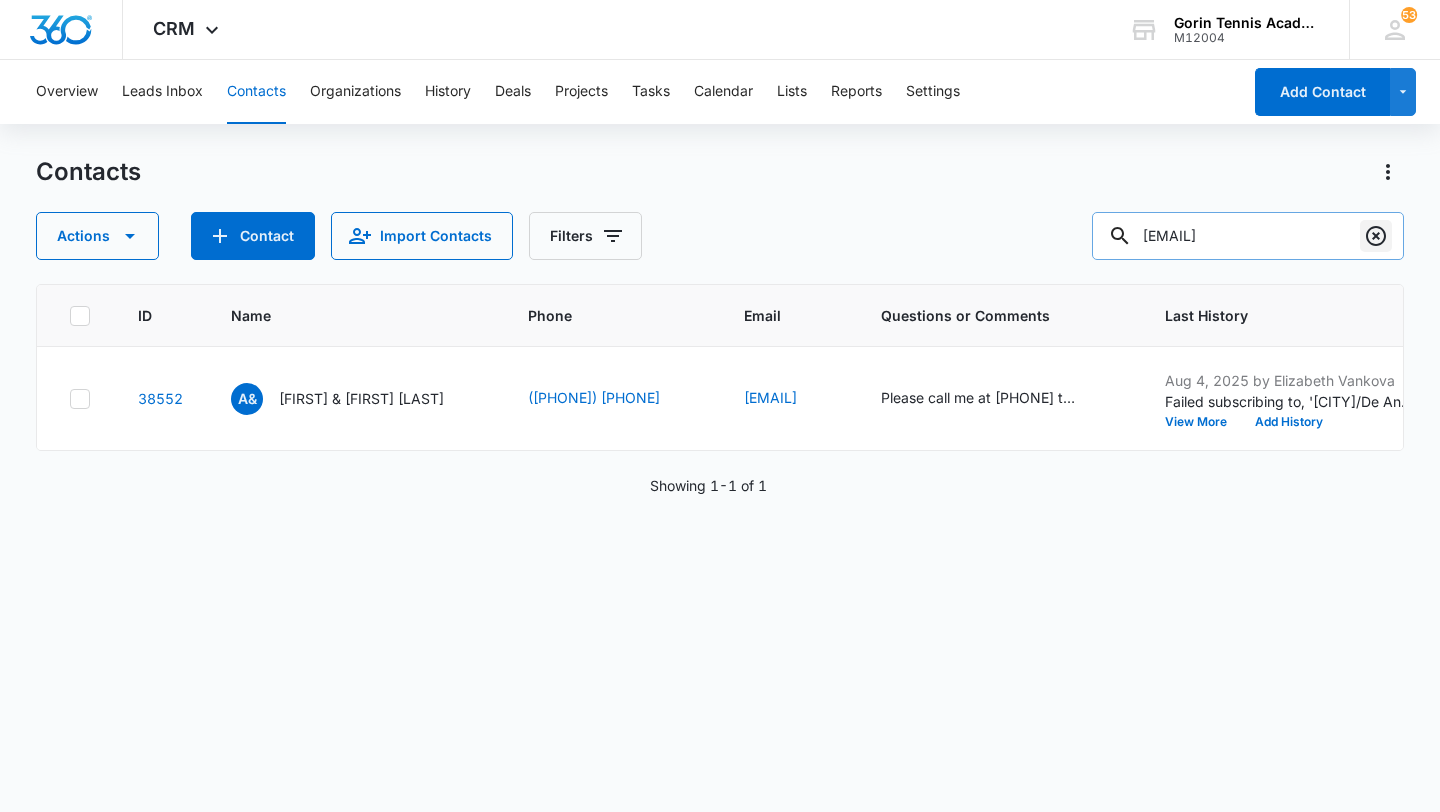 click 